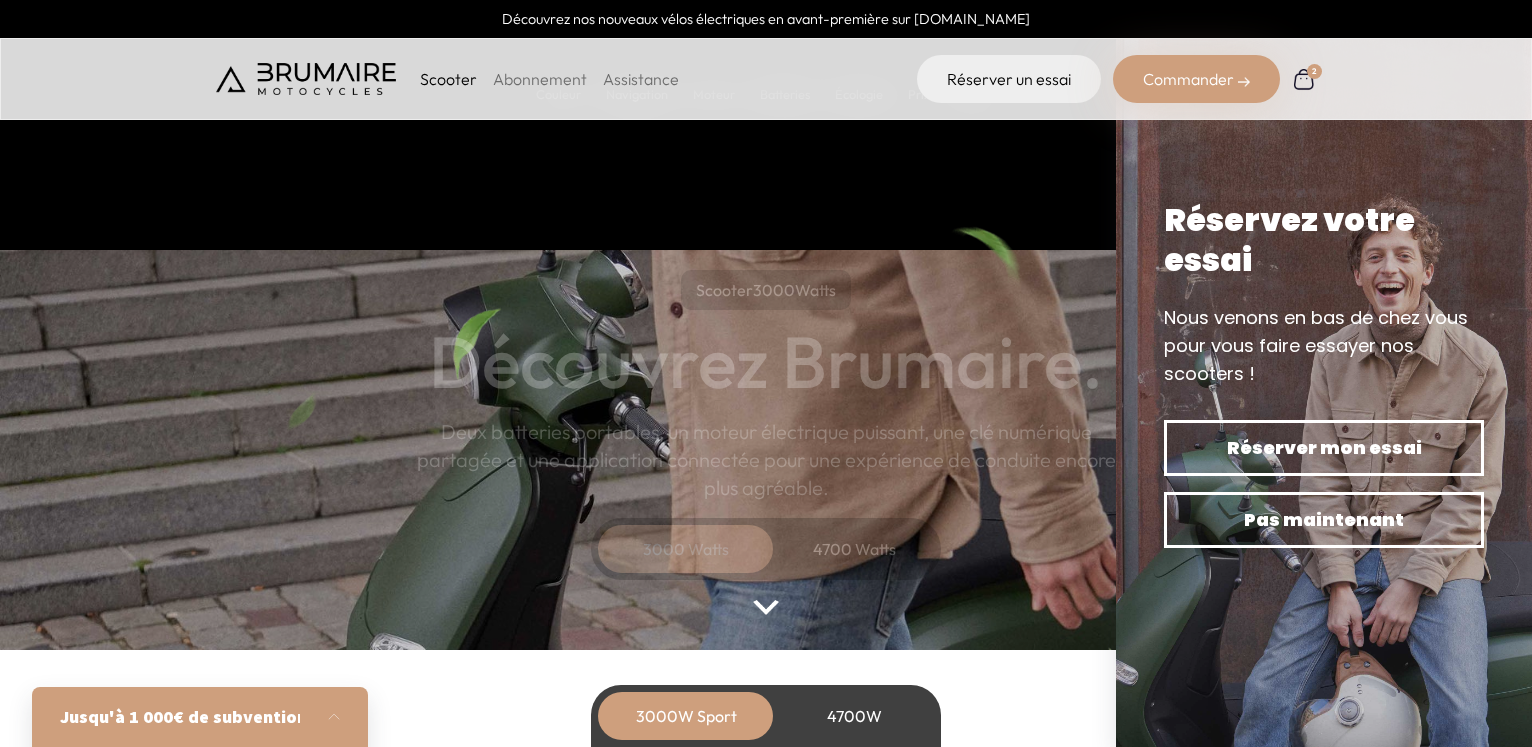 scroll, scrollTop: 5741, scrollLeft: 0, axis: vertical 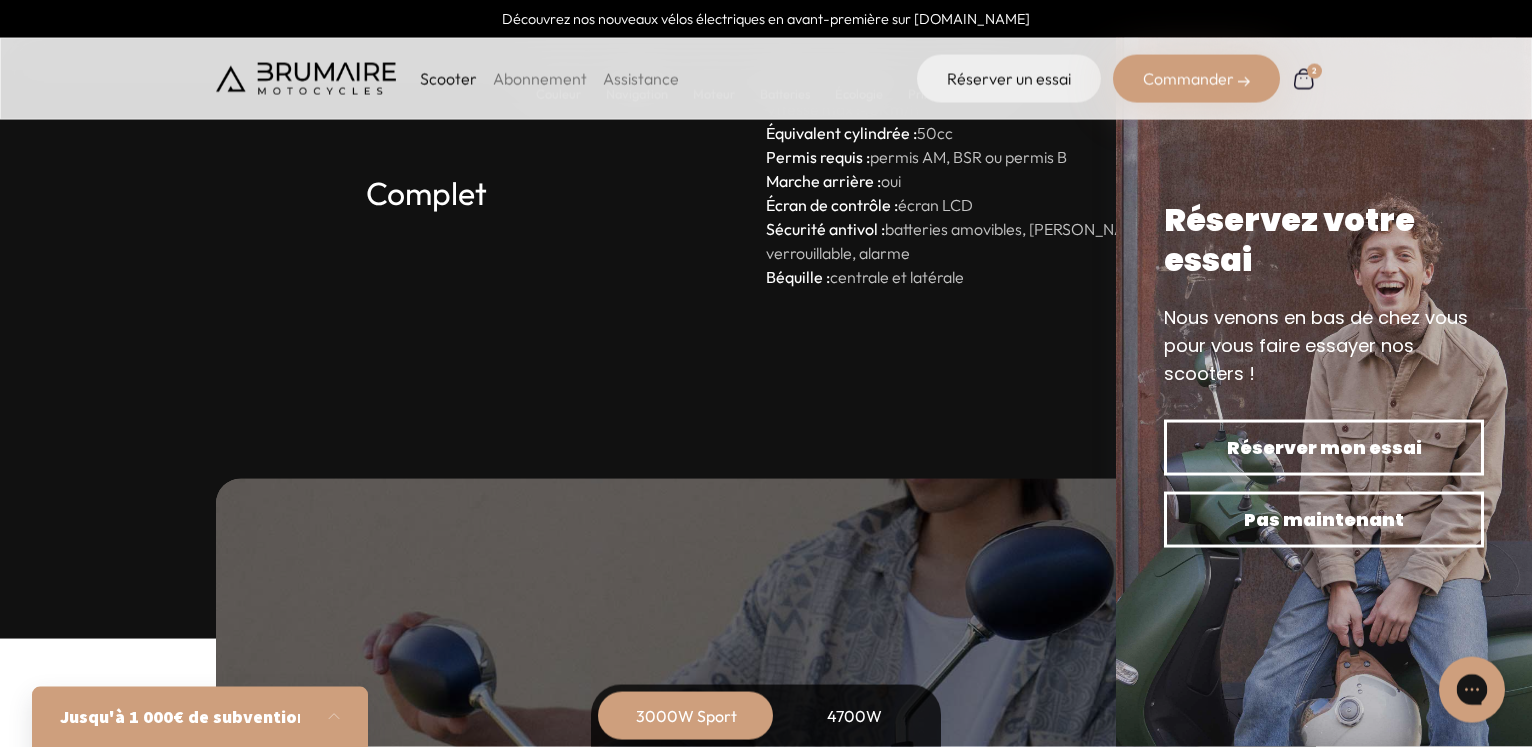 click 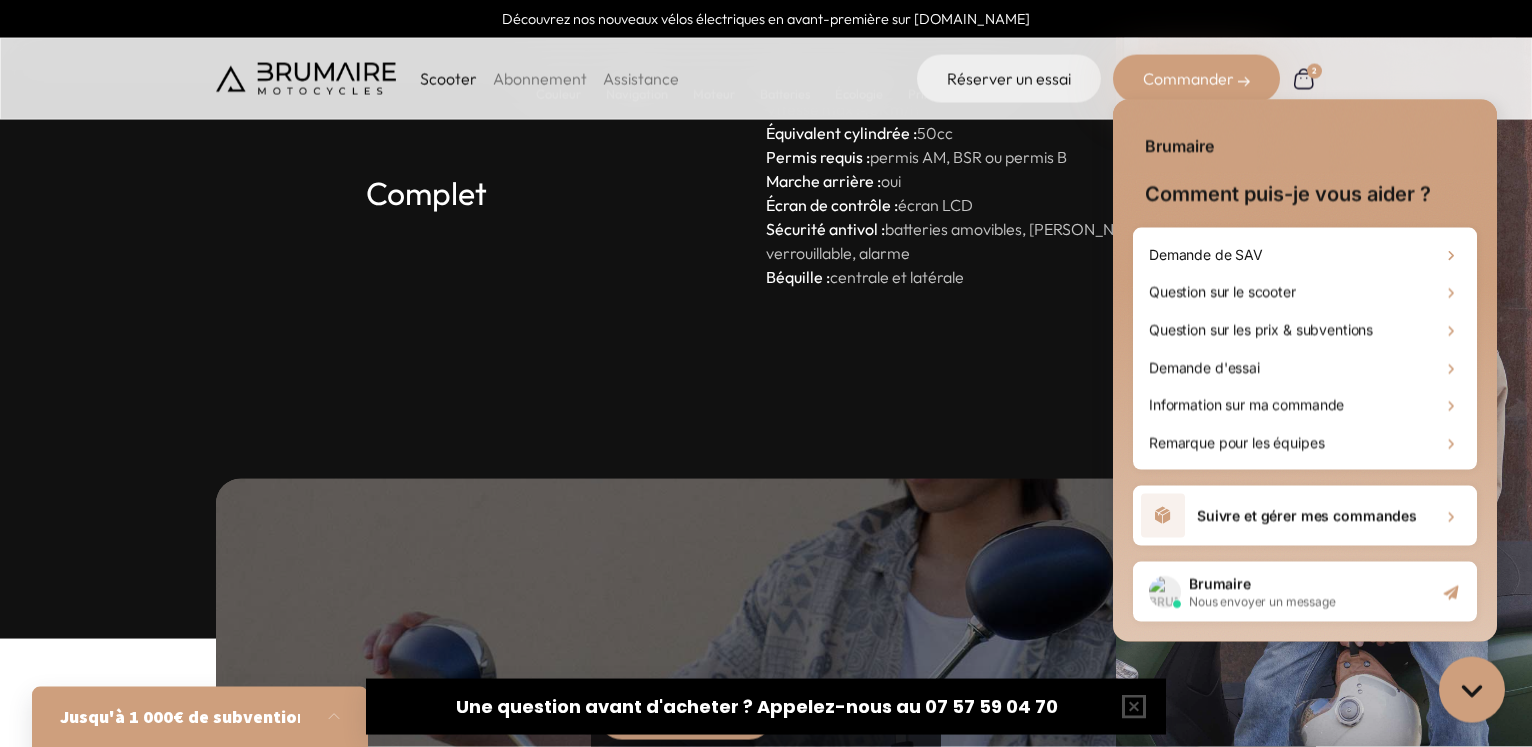 scroll, scrollTop: 0, scrollLeft: 0, axis: both 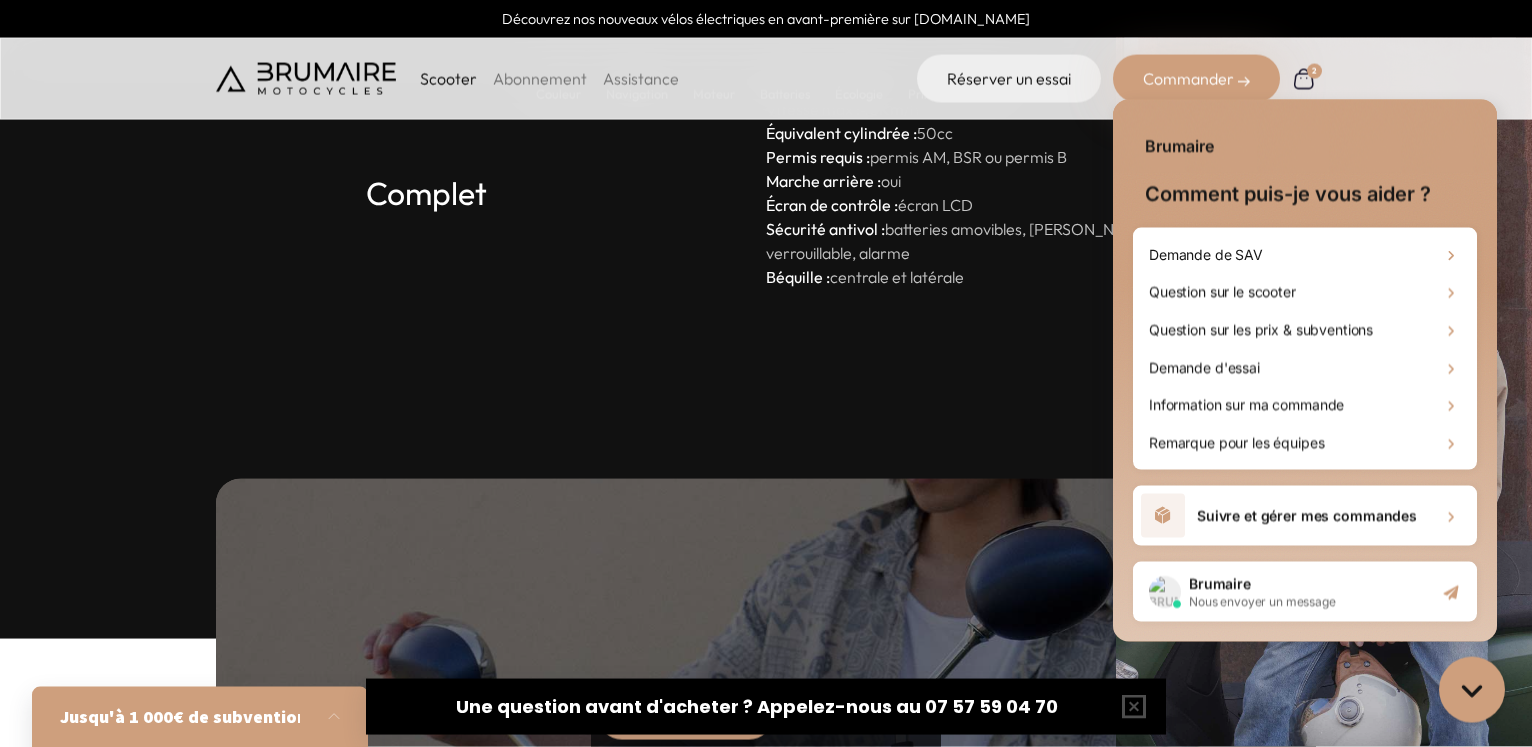 click 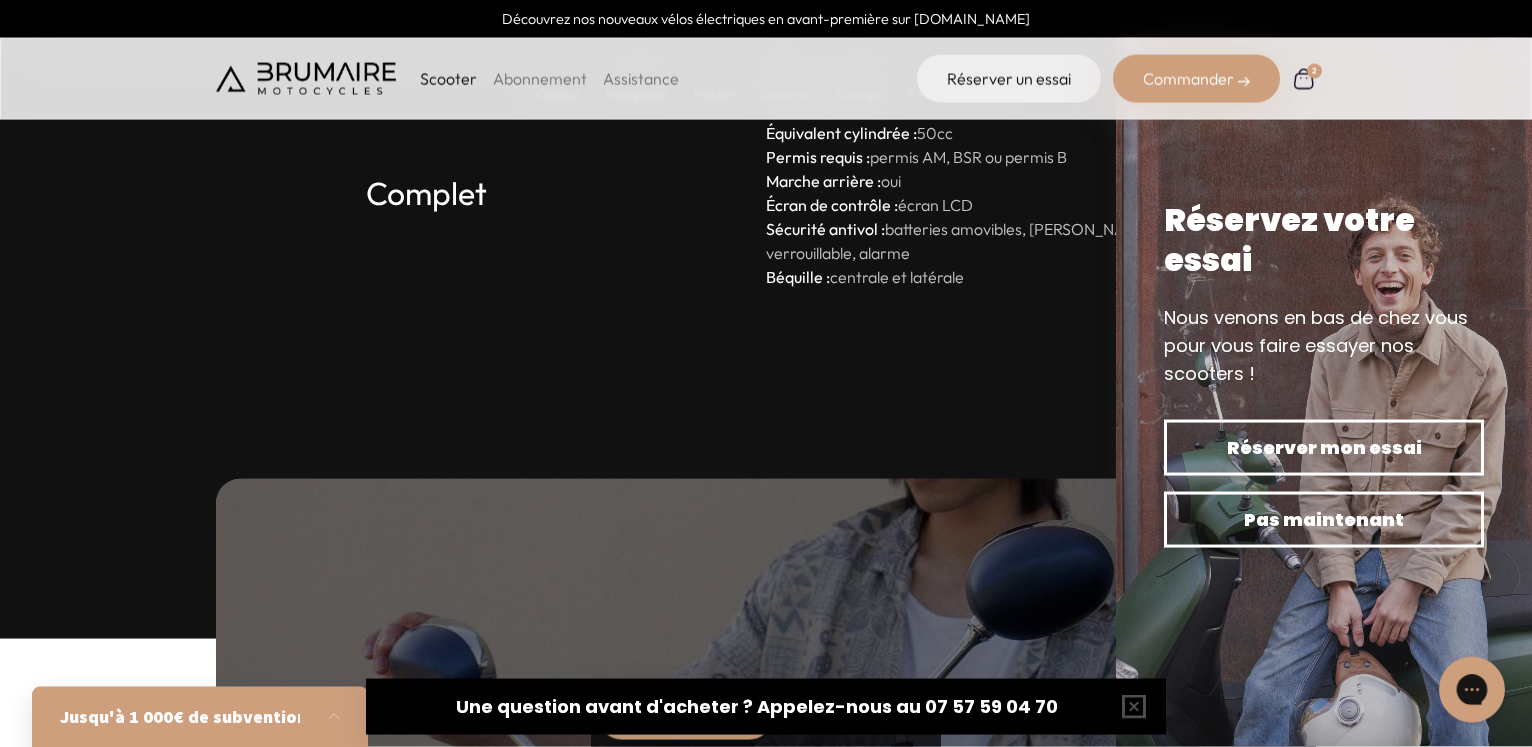 click 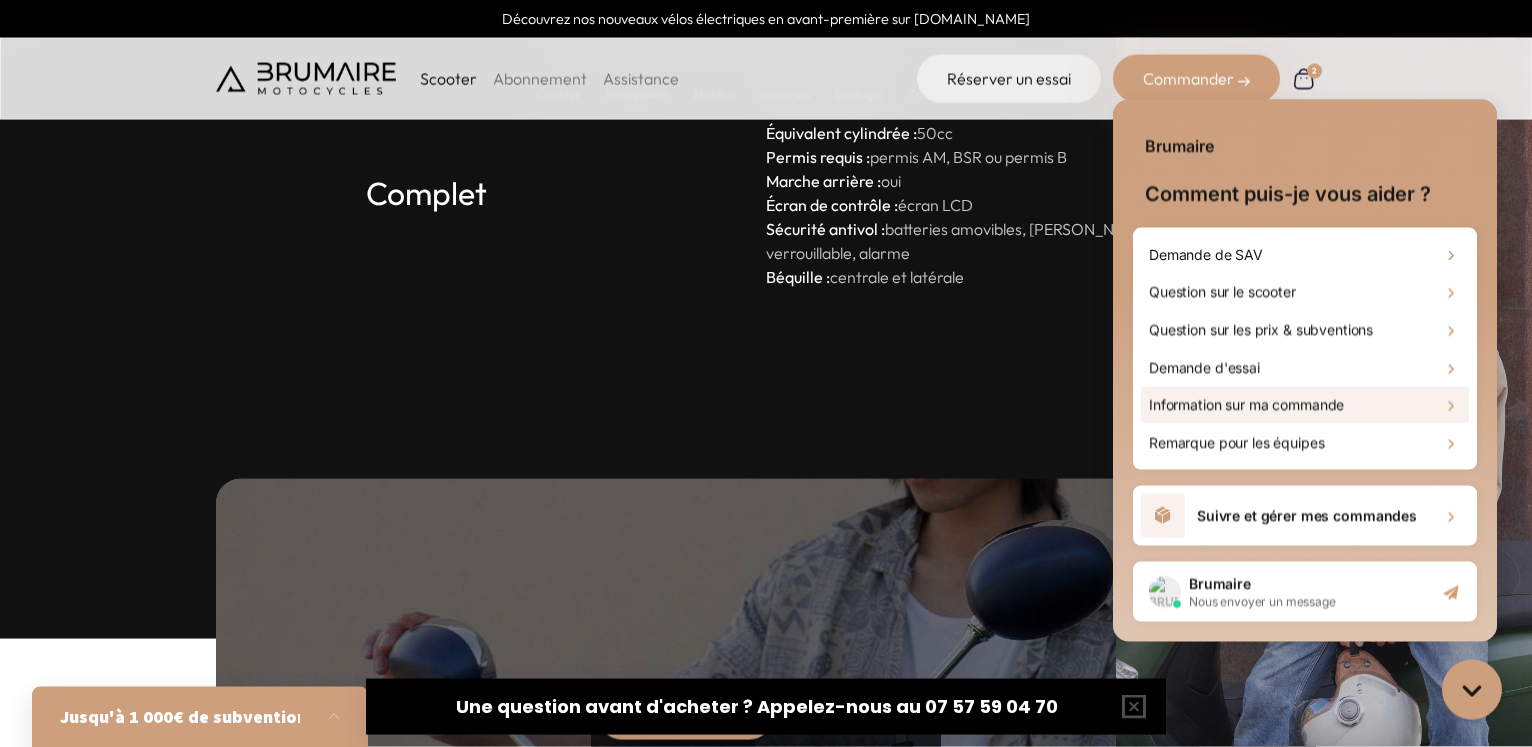 click on "Information sur ma commande" at bounding box center (1246, 404) 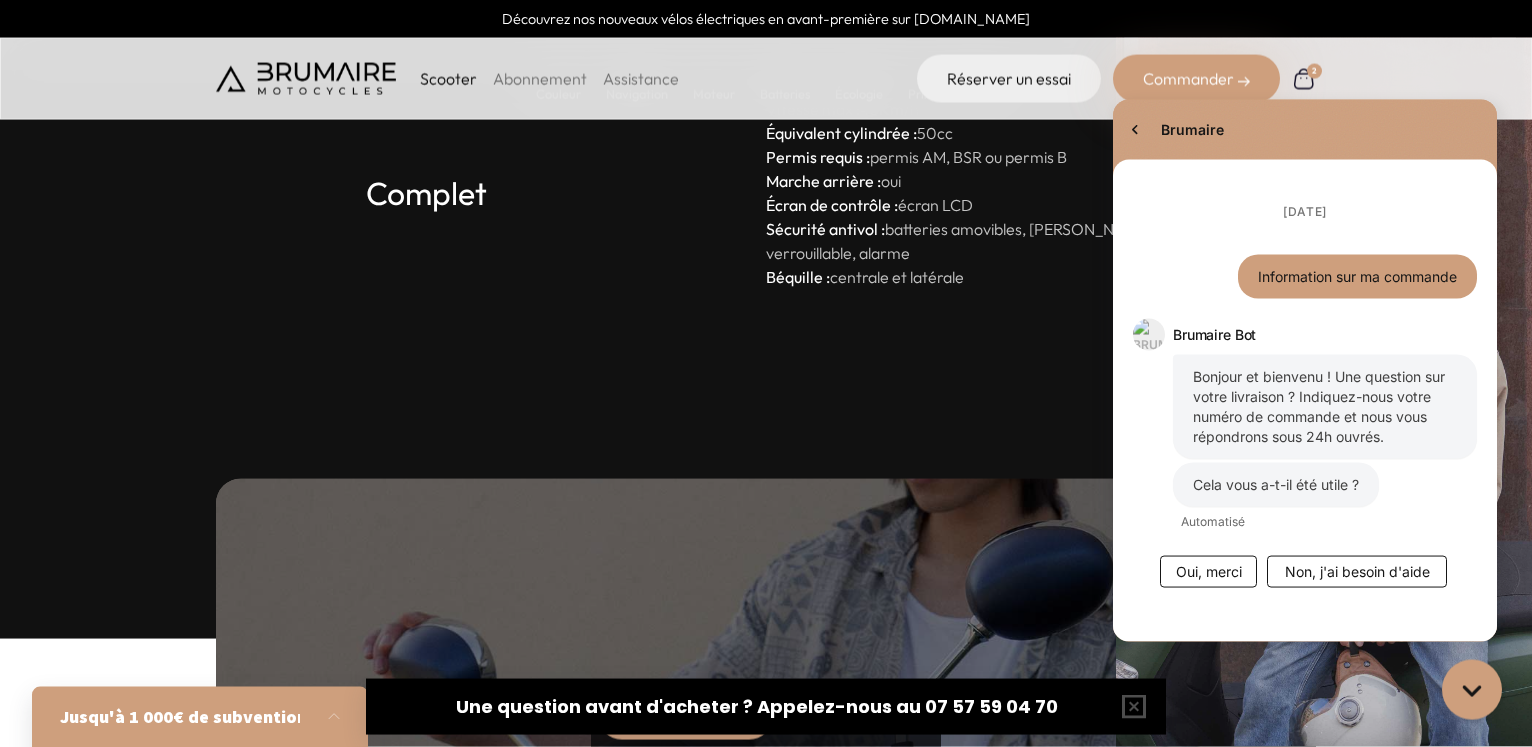 click on "Information sur ma commande" at bounding box center (1357, 276) 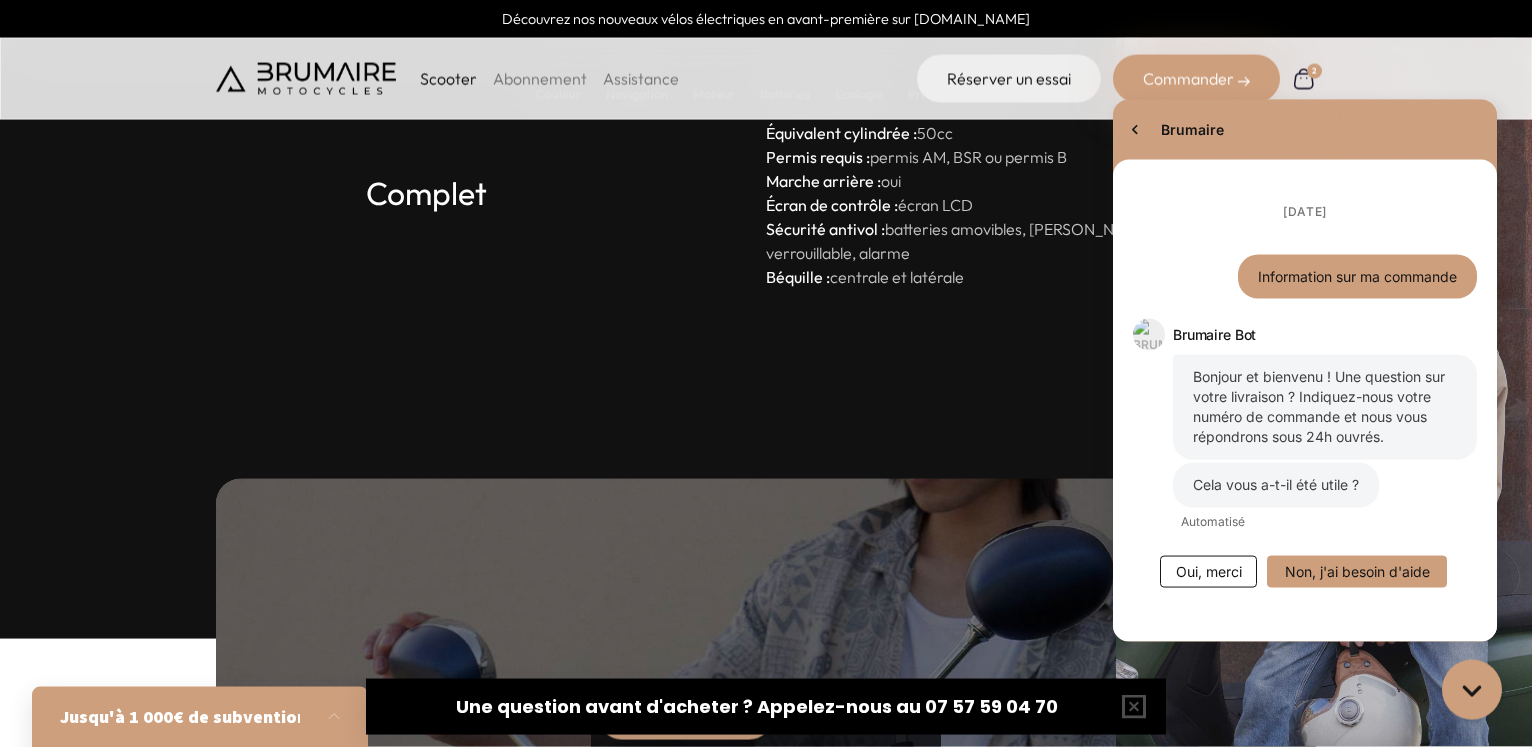 click on "Non, j'ai besoin d'aide" at bounding box center [1357, 571] 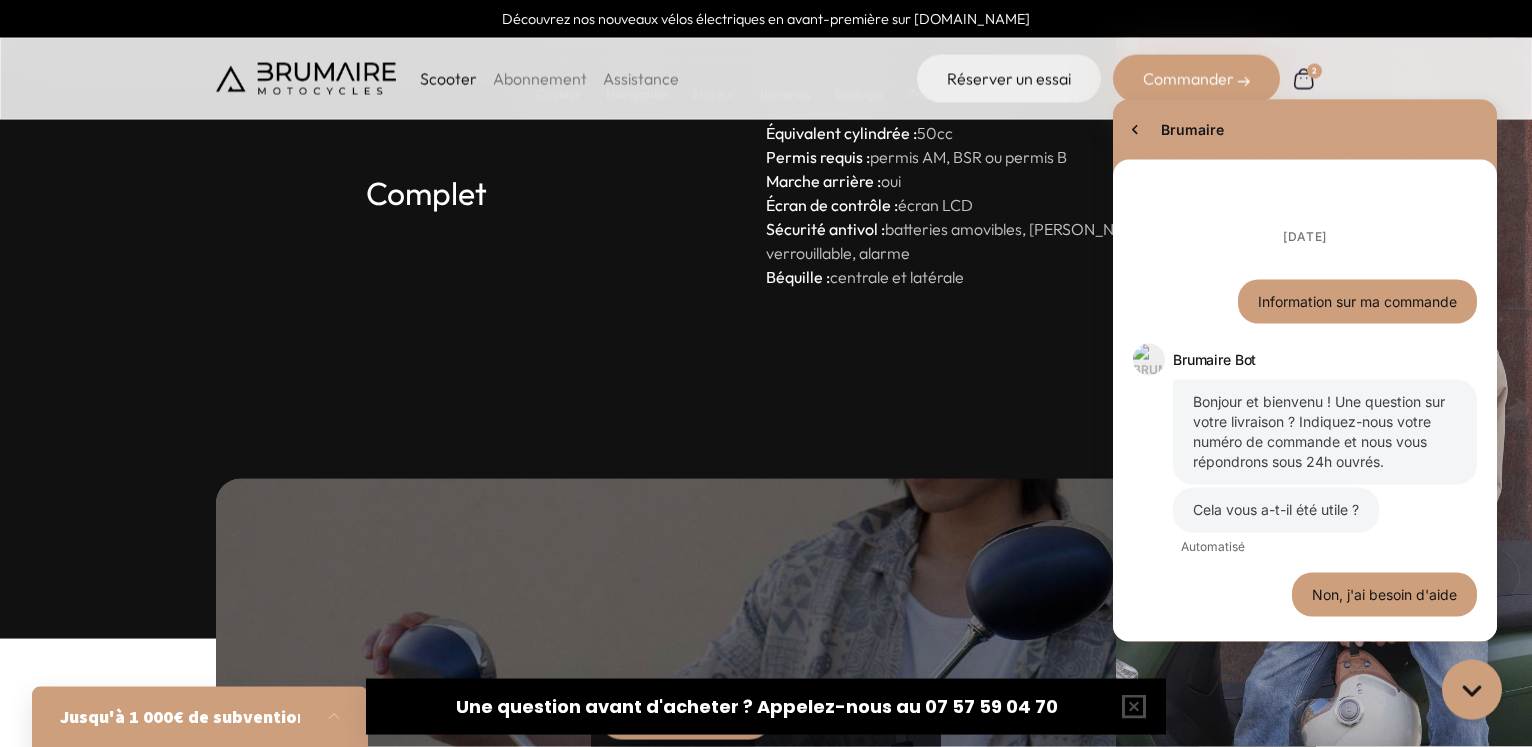 scroll, scrollTop: 0, scrollLeft: 0, axis: both 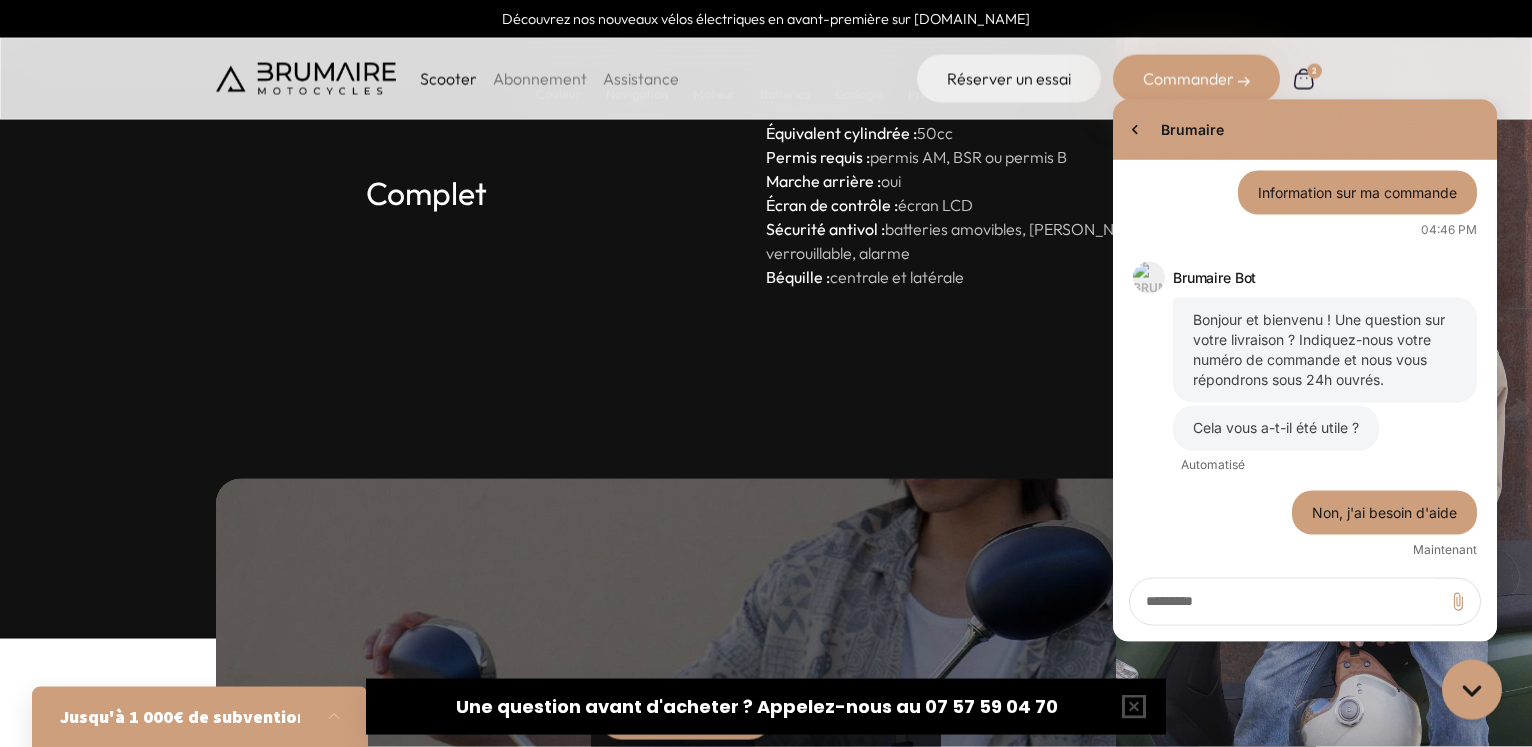 click on "Information sur ma commande" at bounding box center [1357, 192] 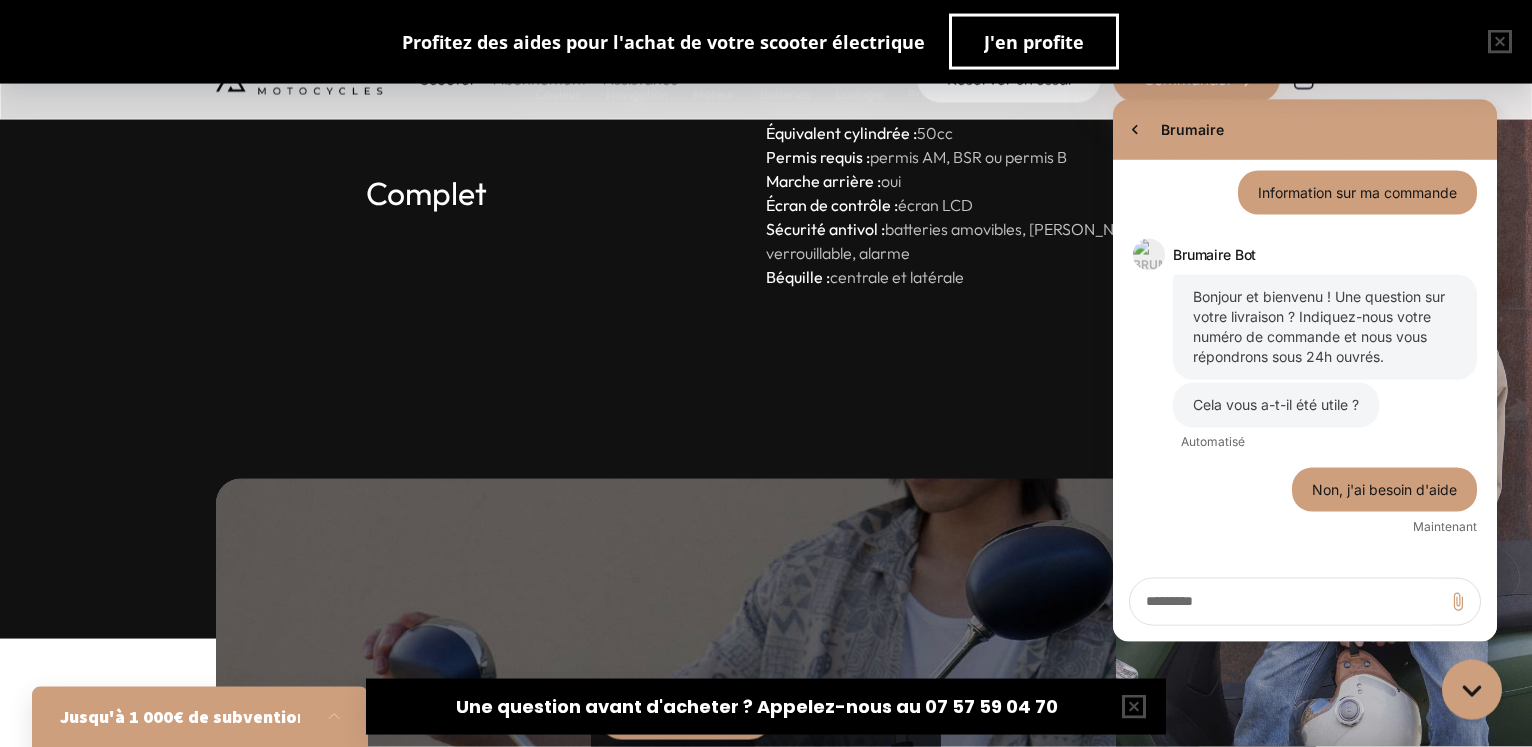 click at bounding box center [1287, 601] 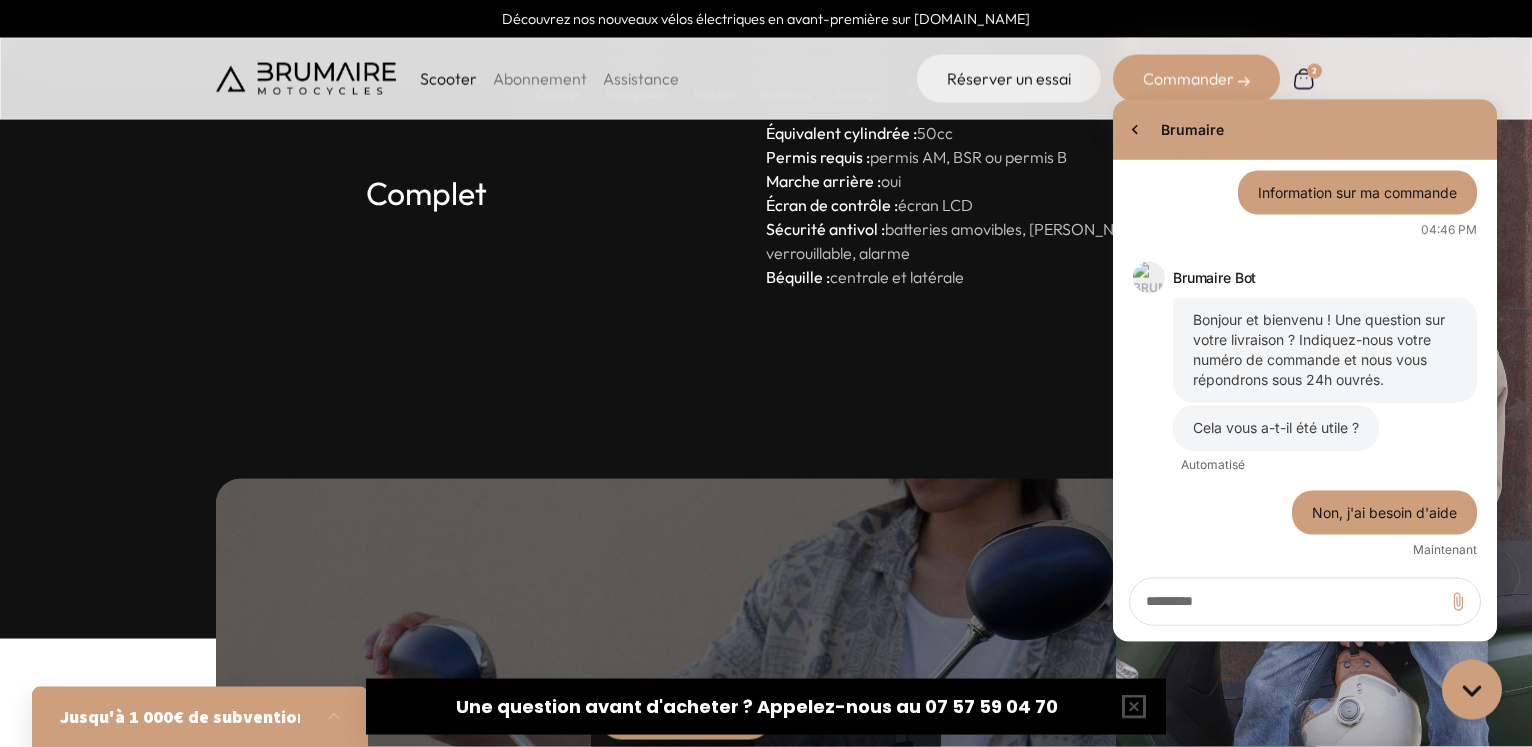 click on "Information sur ma commande" at bounding box center (1357, 192) 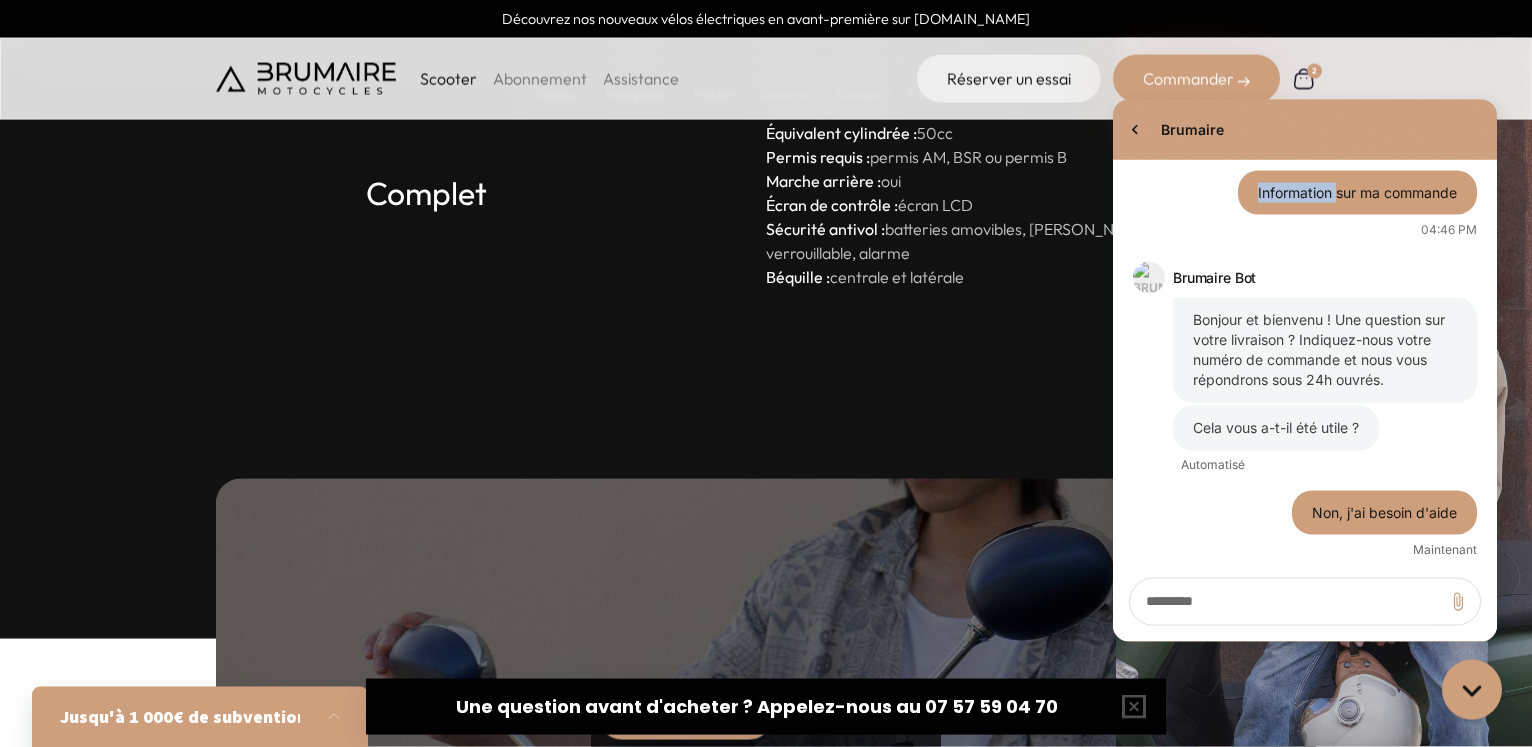 click on "Information sur ma commande" at bounding box center (1357, 192) 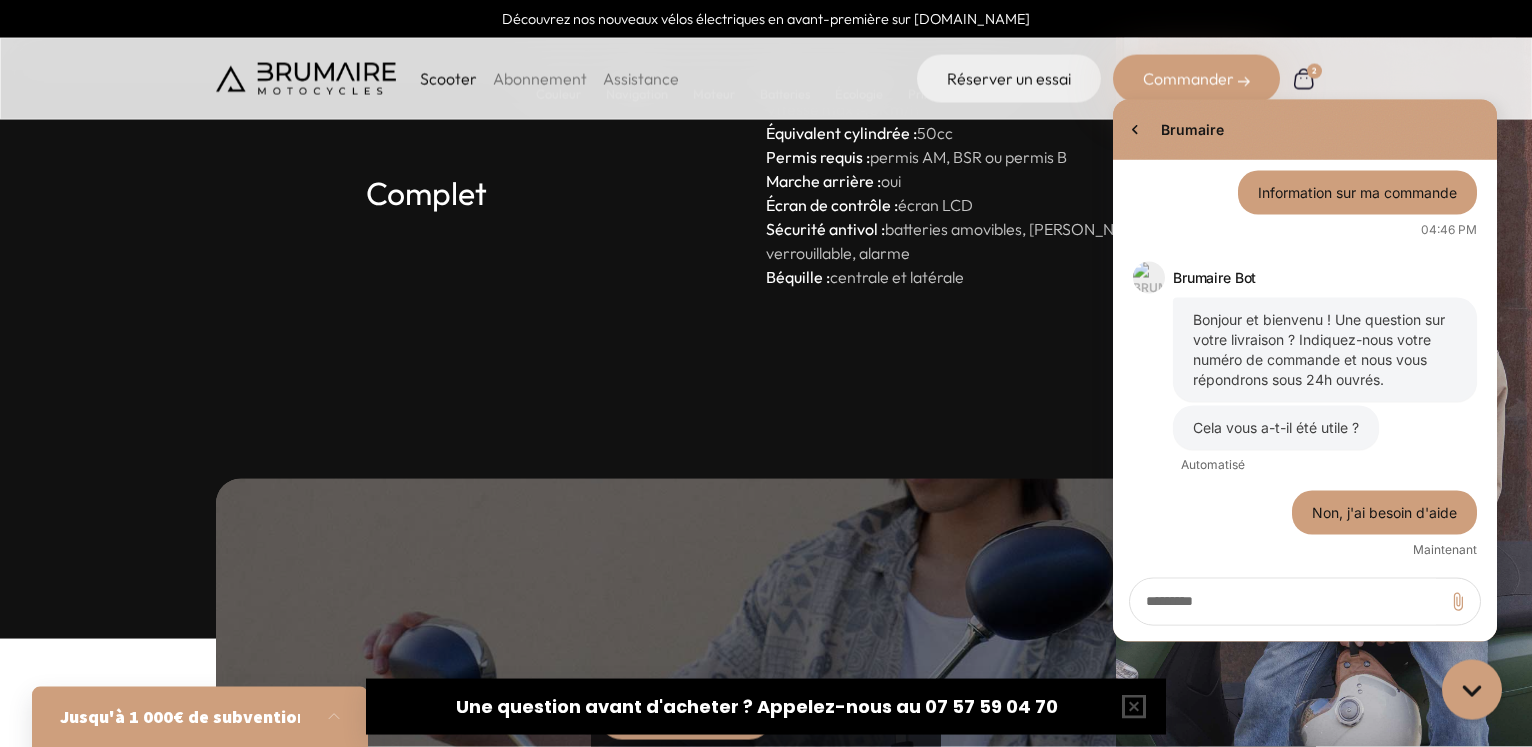 click on "Information sur ma commande" at bounding box center [1357, 192] 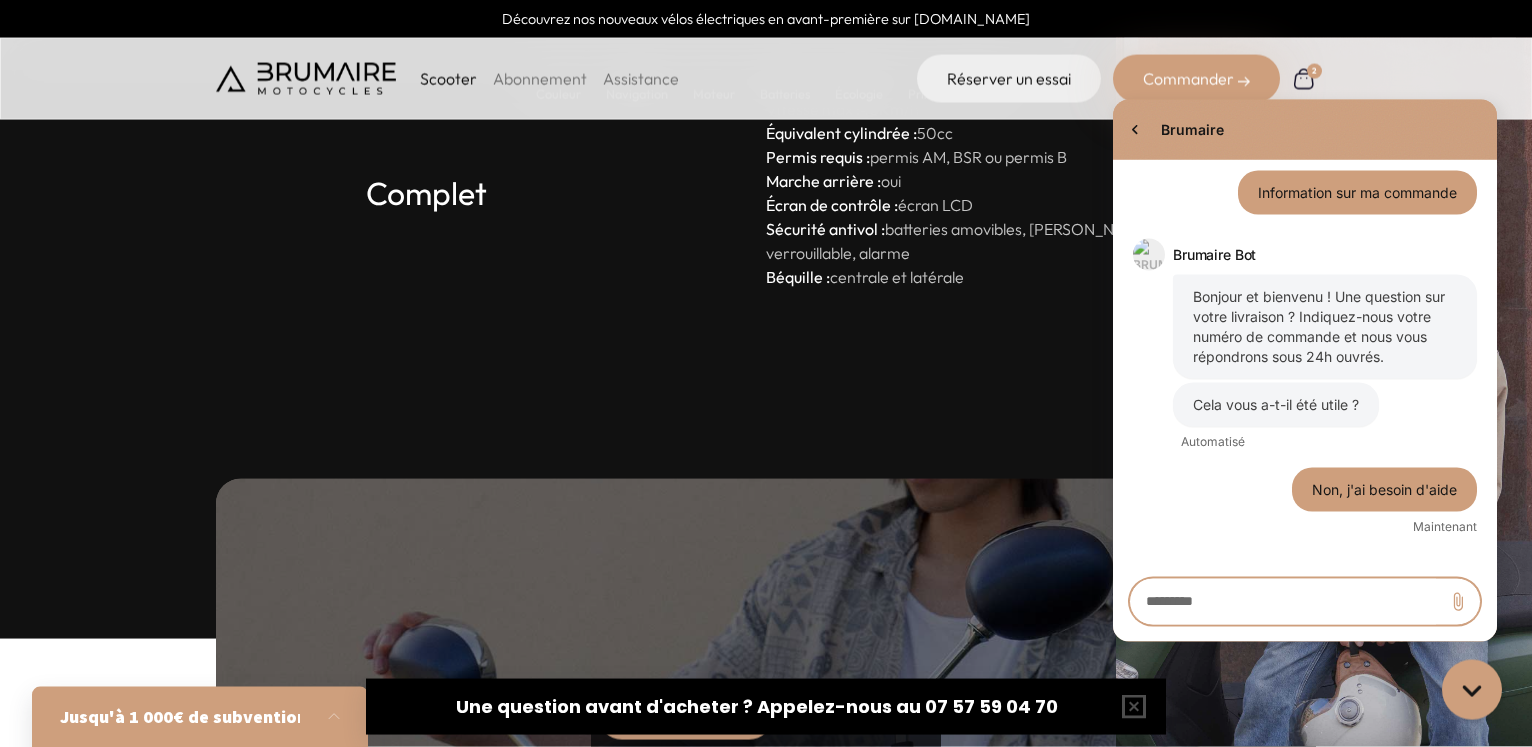 click at bounding box center (1287, 601) 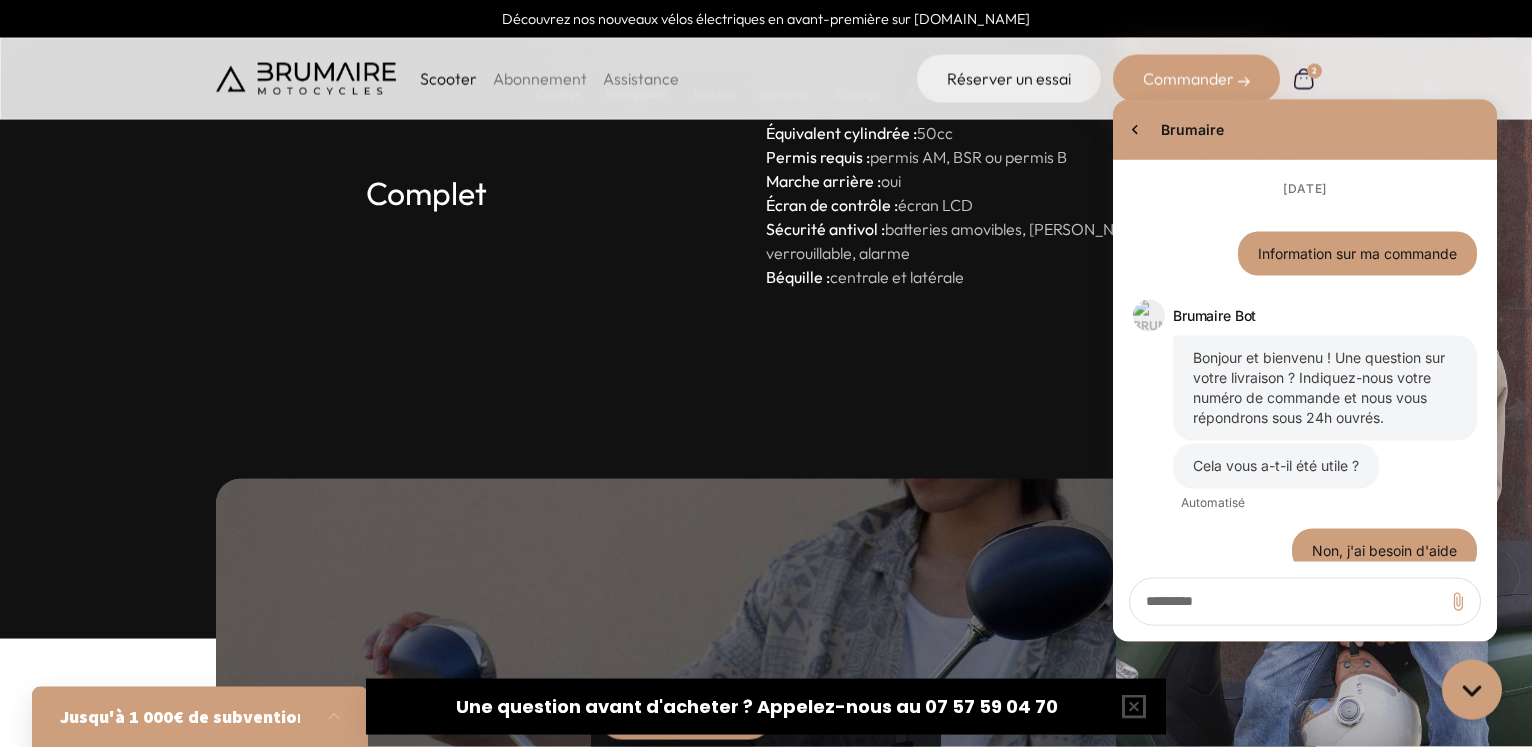 scroll, scrollTop: 0, scrollLeft: 0, axis: both 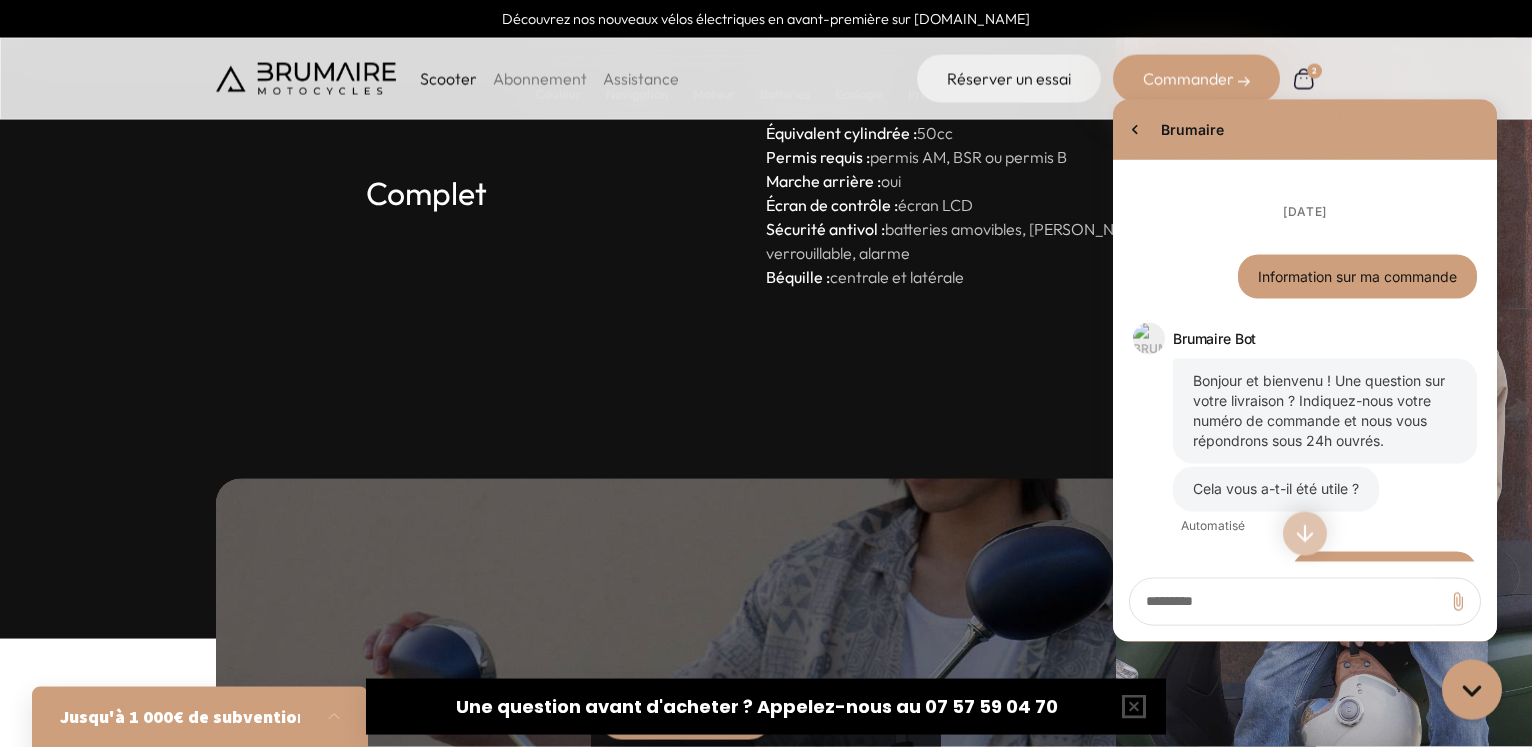 click 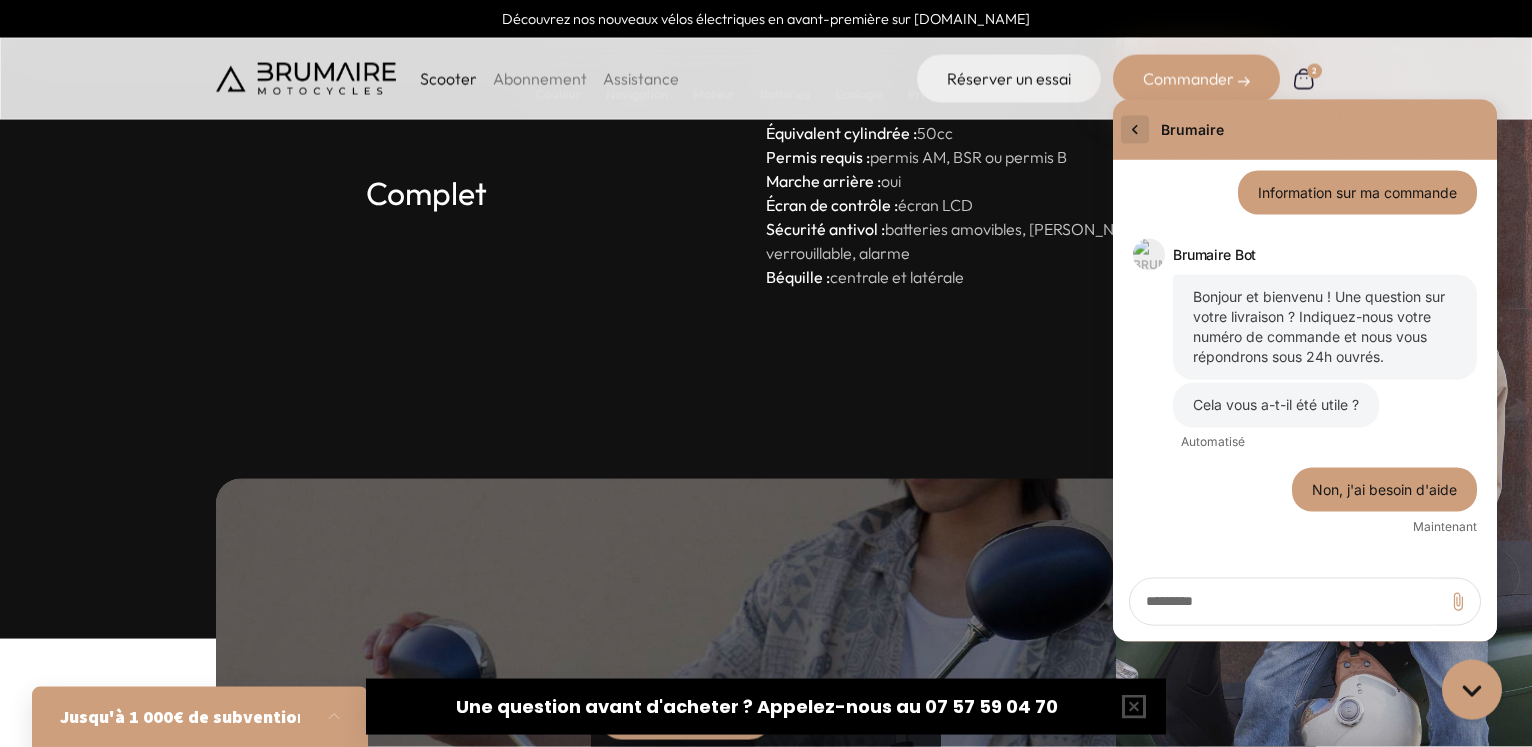 click 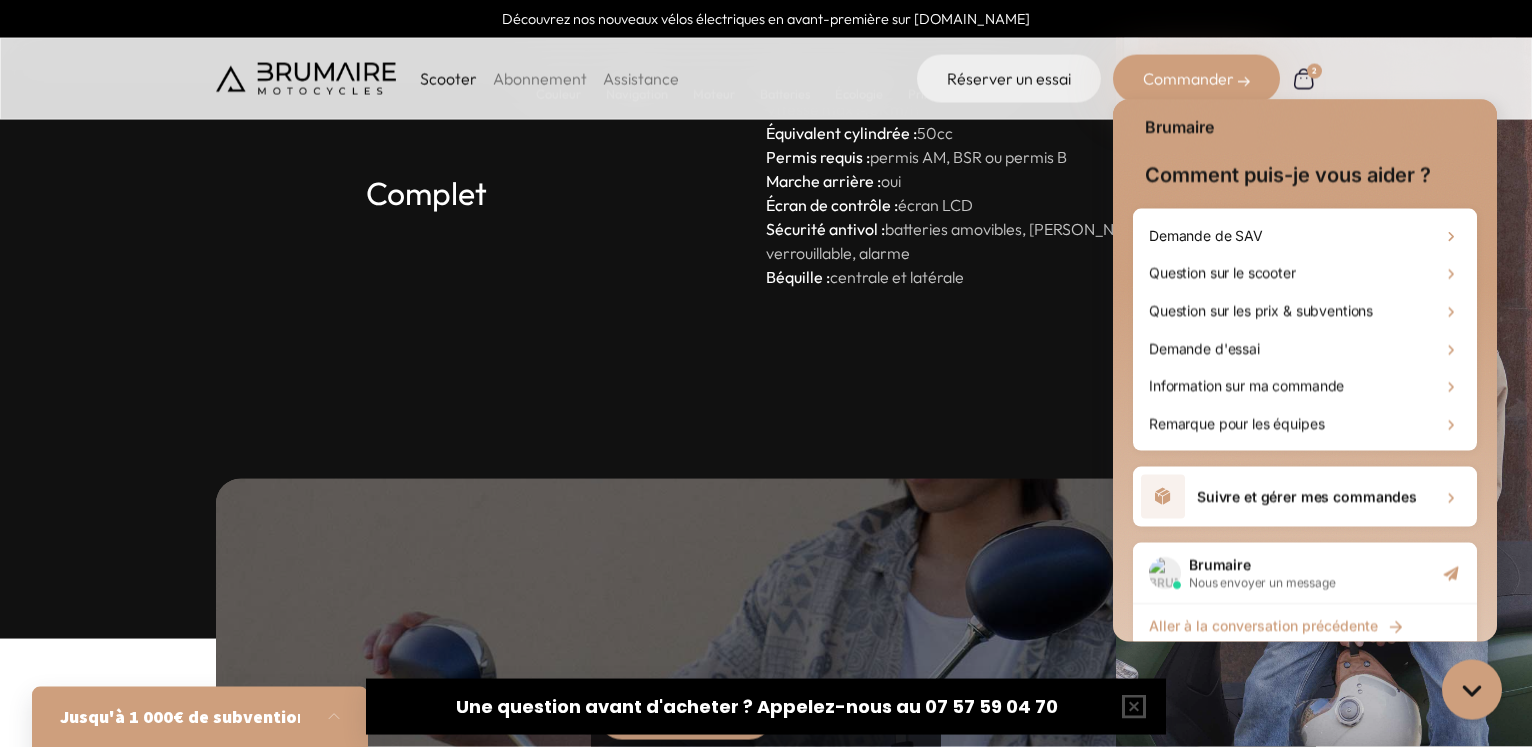 scroll, scrollTop: 21, scrollLeft: 0, axis: vertical 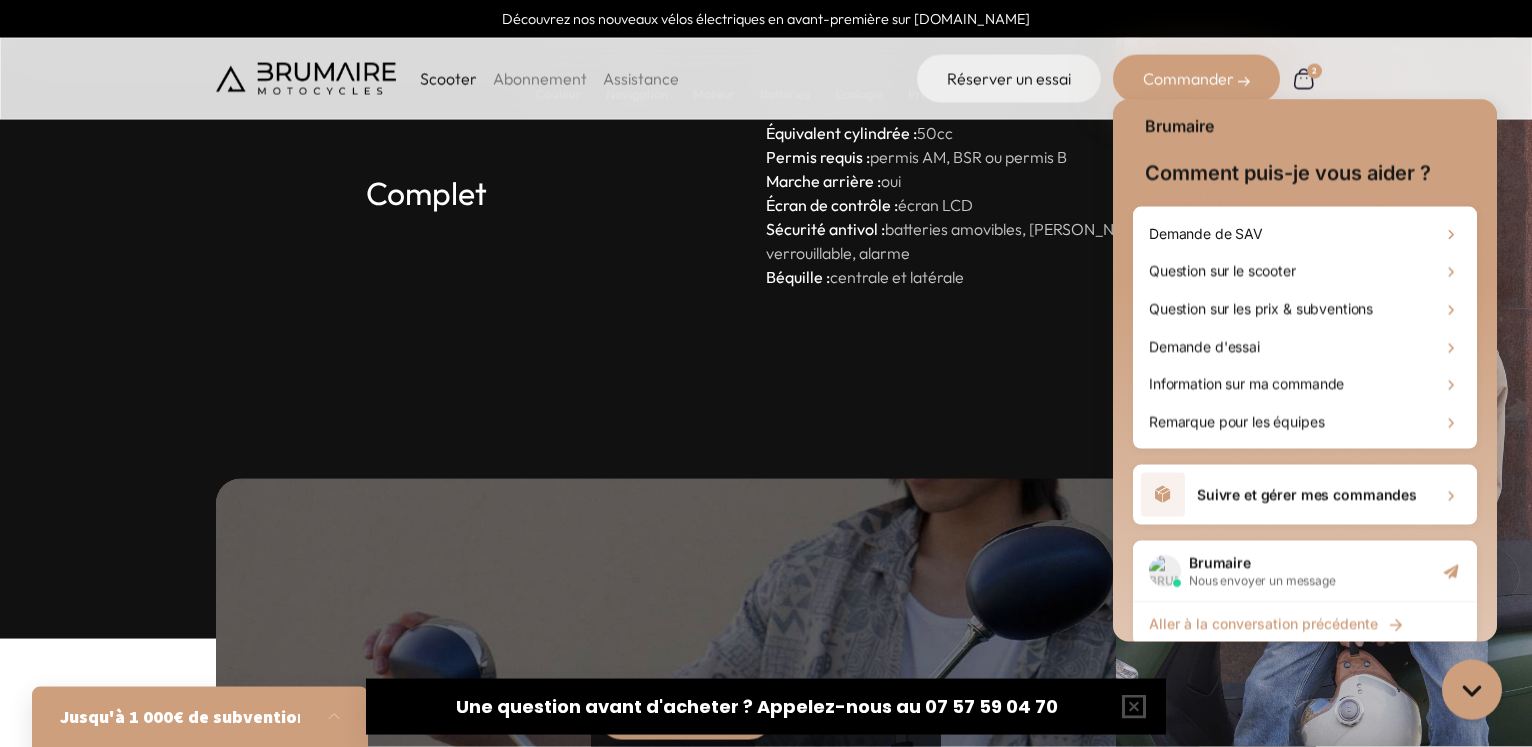 click on "Suivre et gérer mes commandes" at bounding box center [1307, 494] 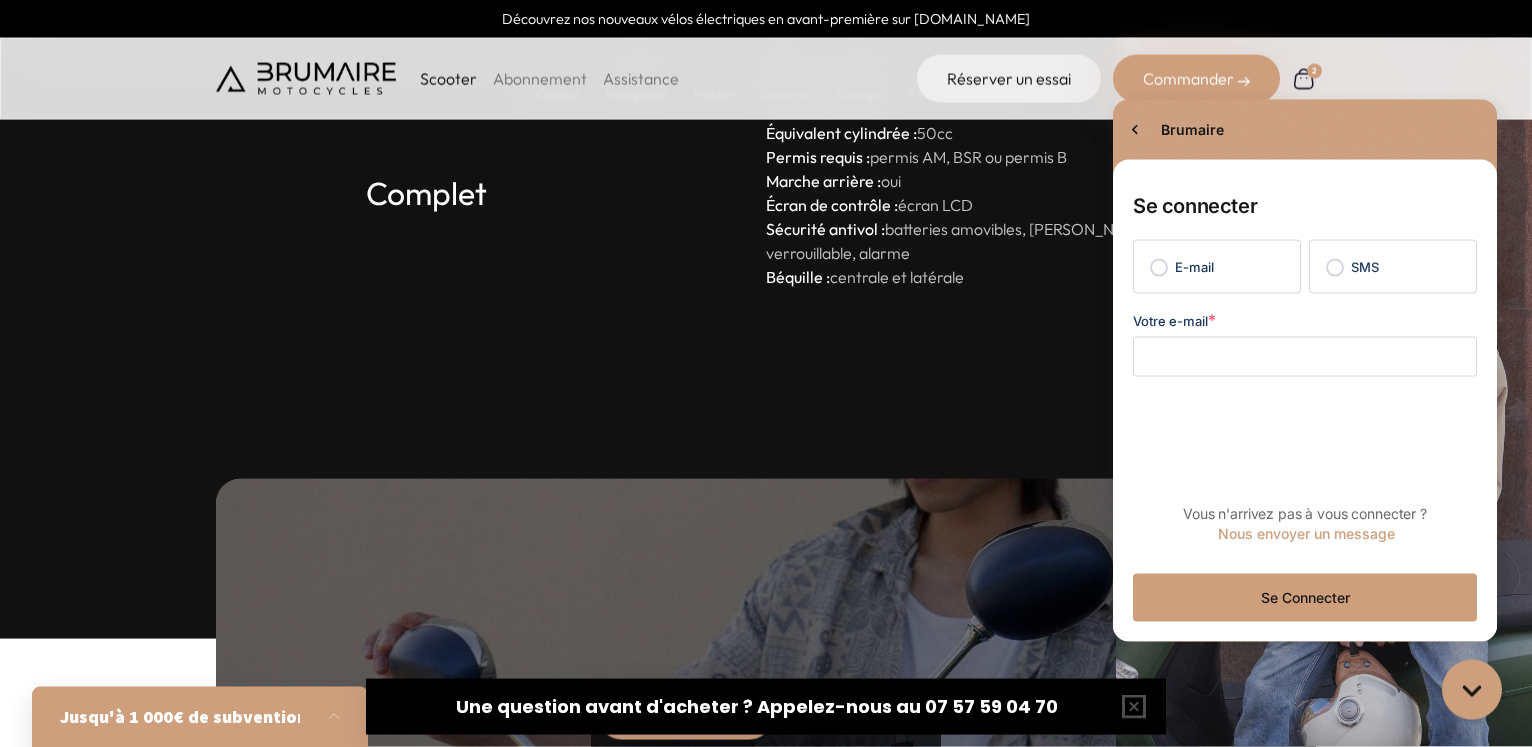 scroll, scrollTop: 0, scrollLeft: 0, axis: both 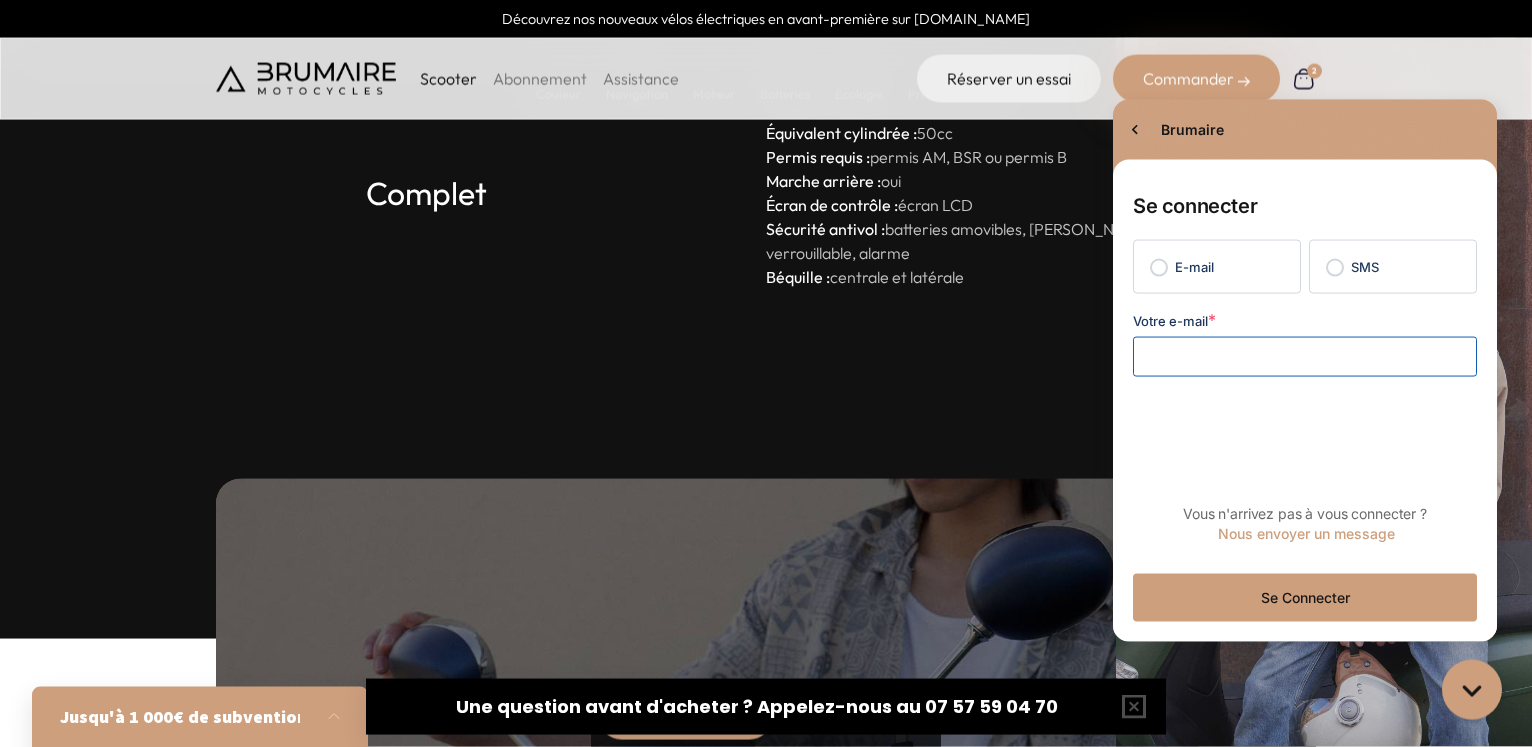 click on "Votre e-mail" at bounding box center [1305, 356] 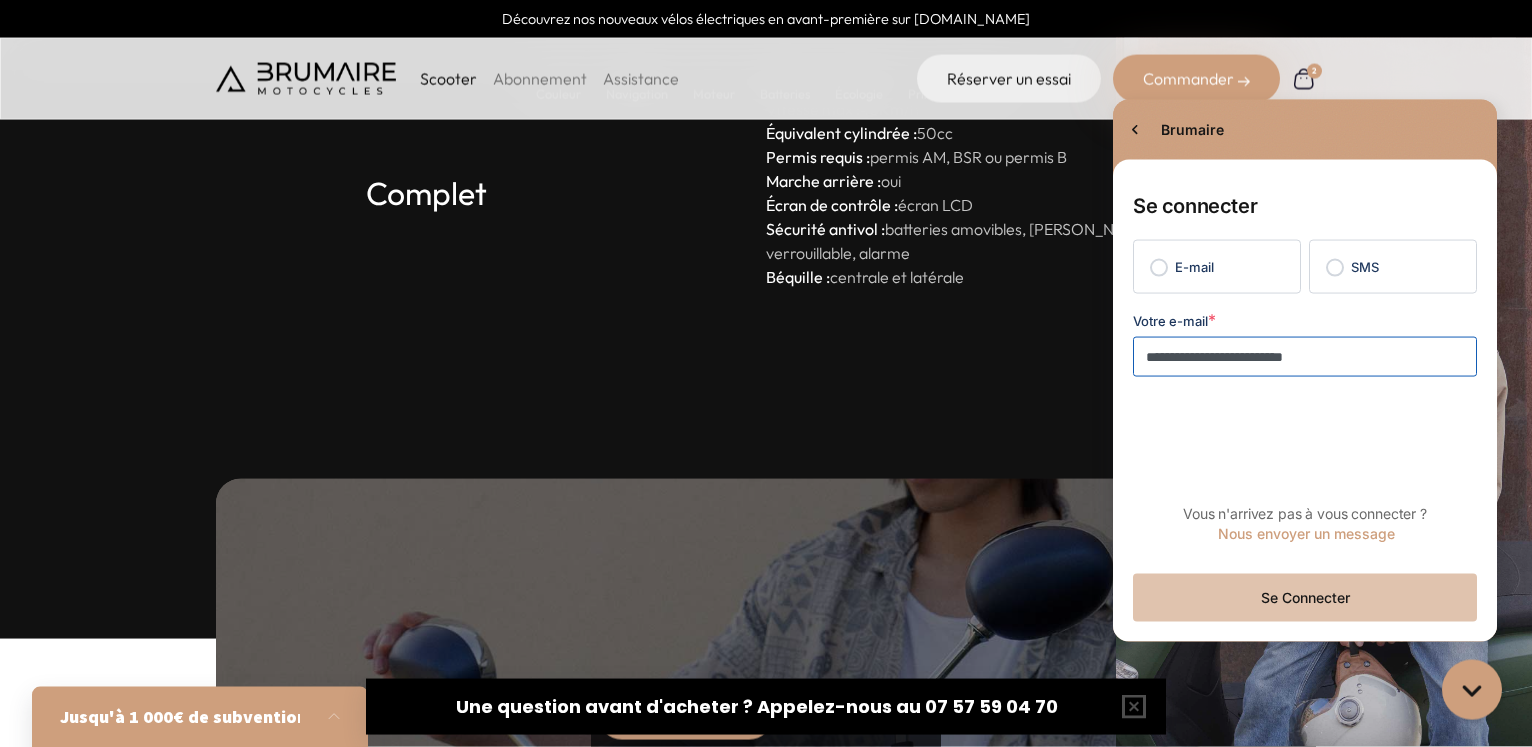 type on "**********" 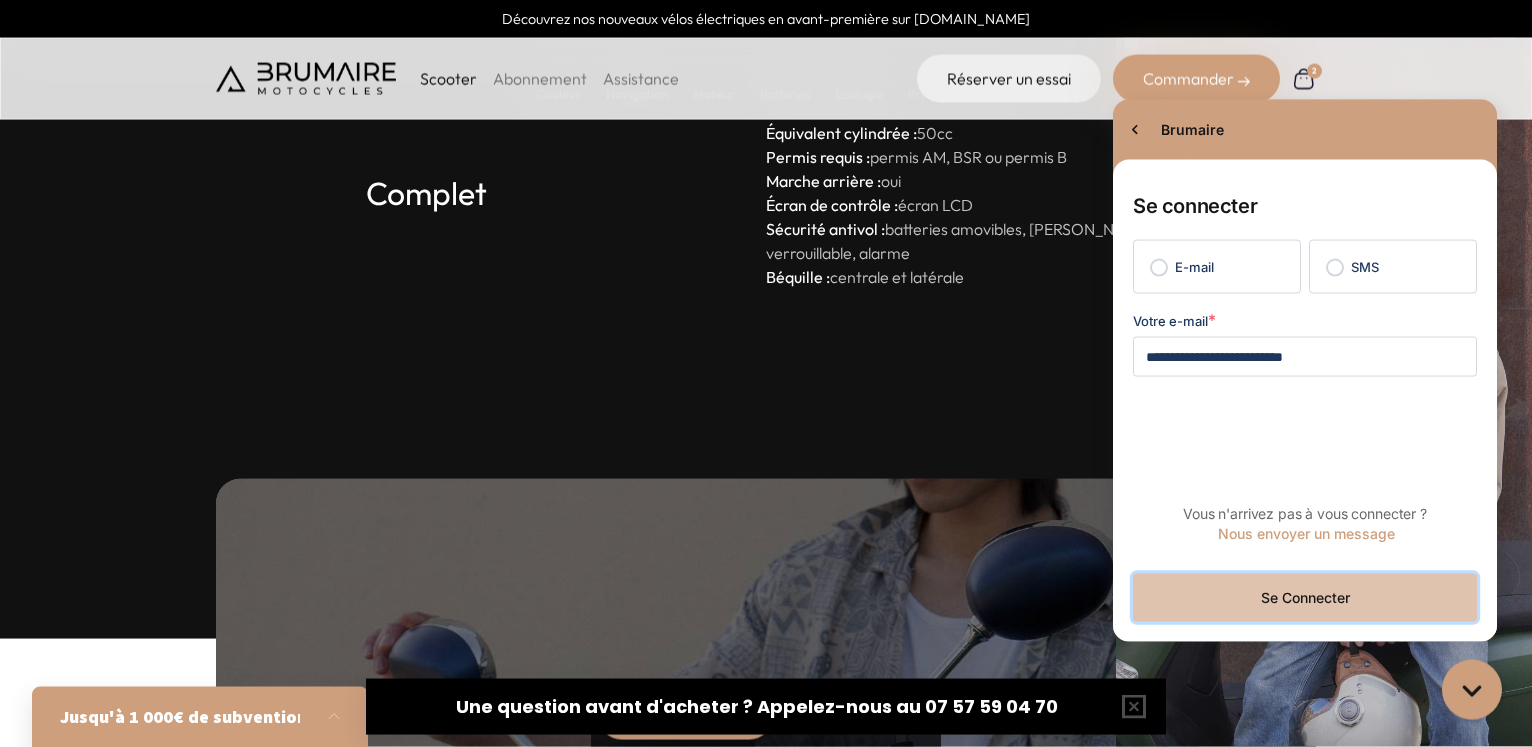 click on "Se connecter" at bounding box center (1305, 597) 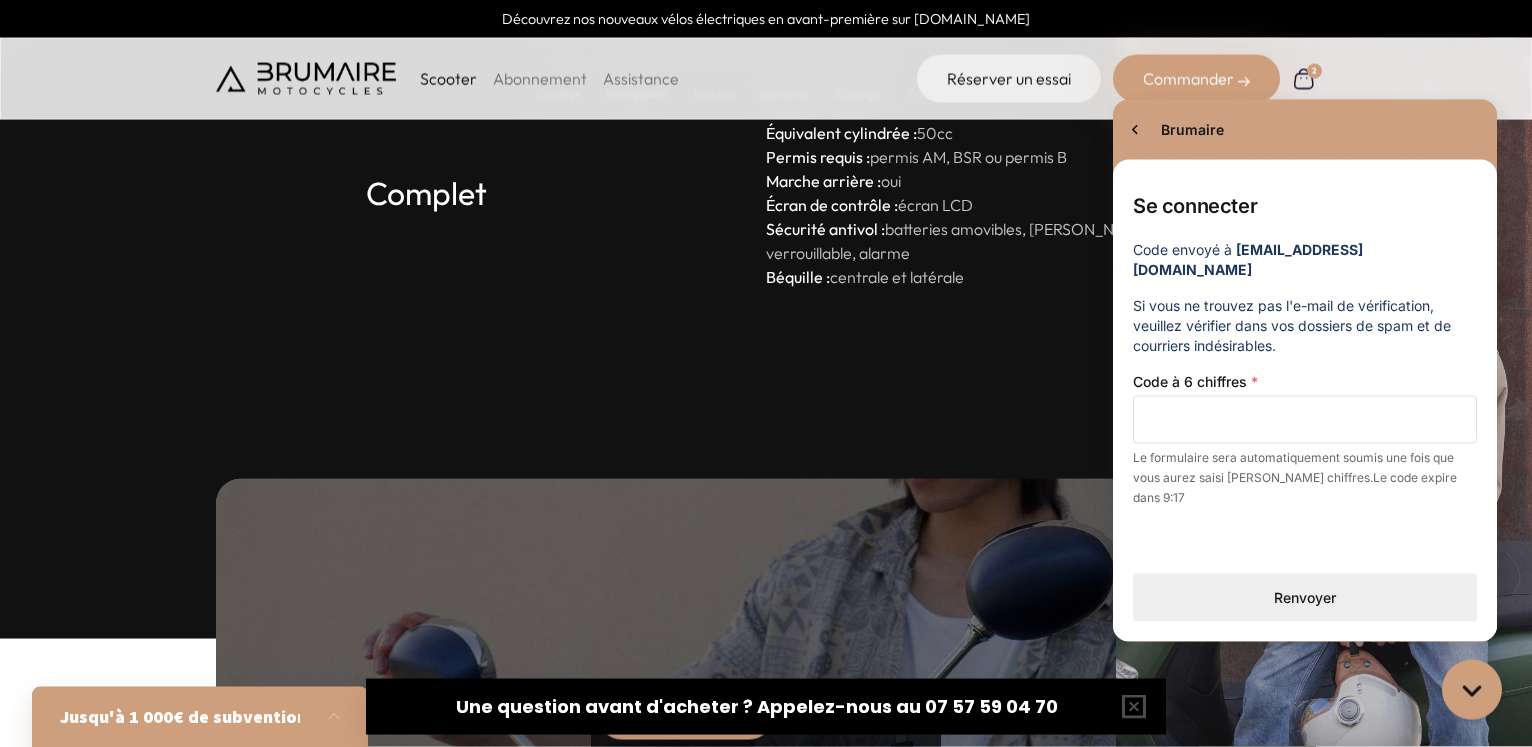 type on "******" 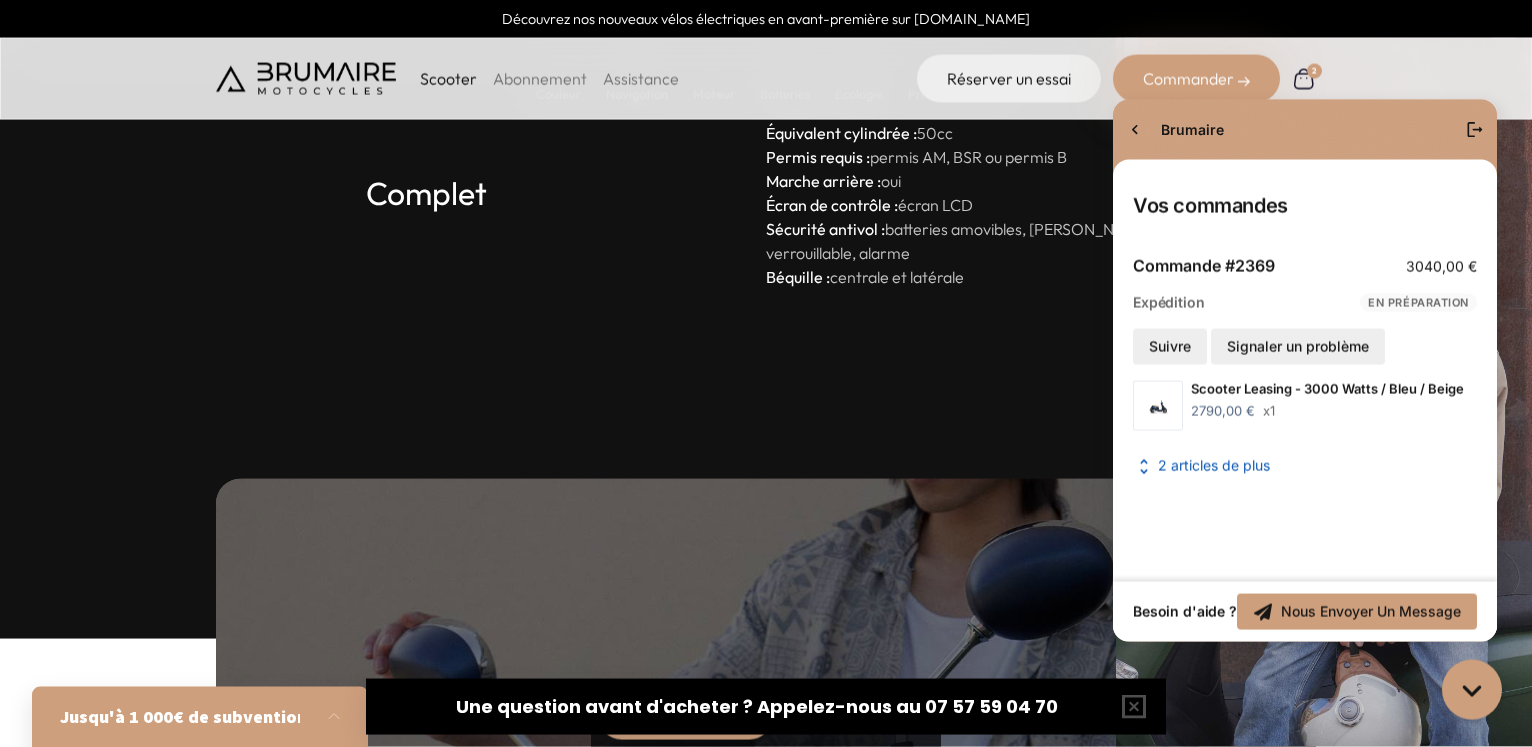 click on "En préparation" at bounding box center [1418, 302] 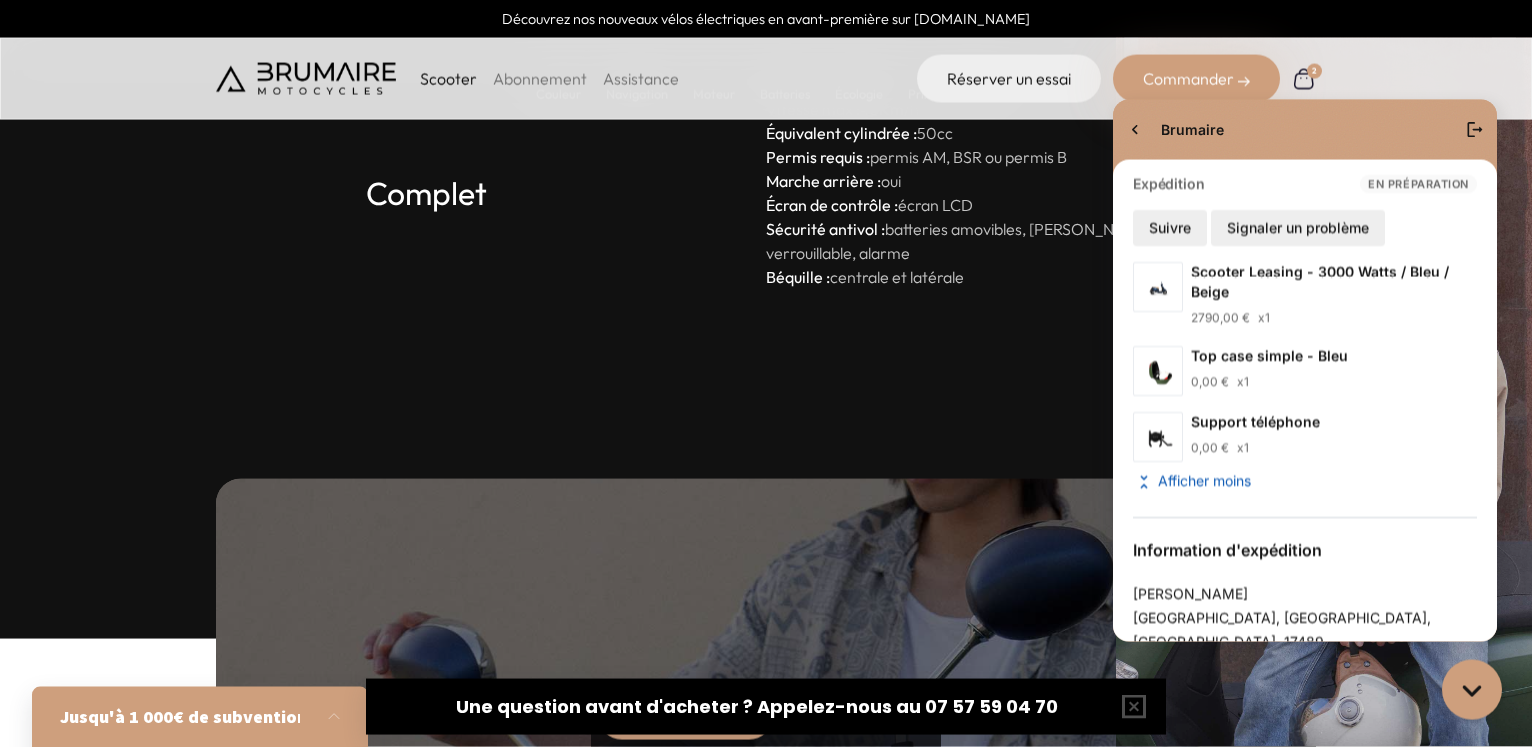scroll, scrollTop: 0, scrollLeft: 0, axis: both 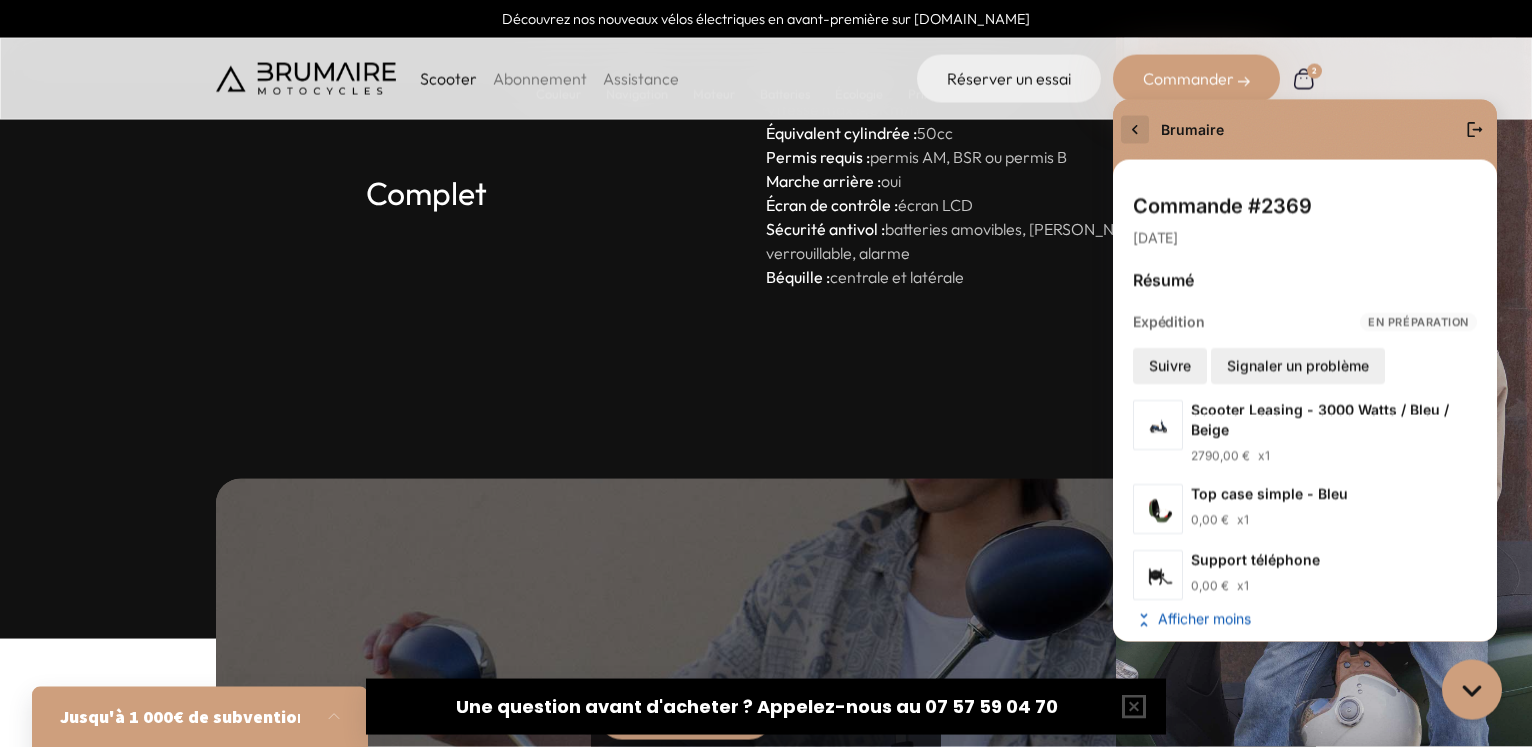 click 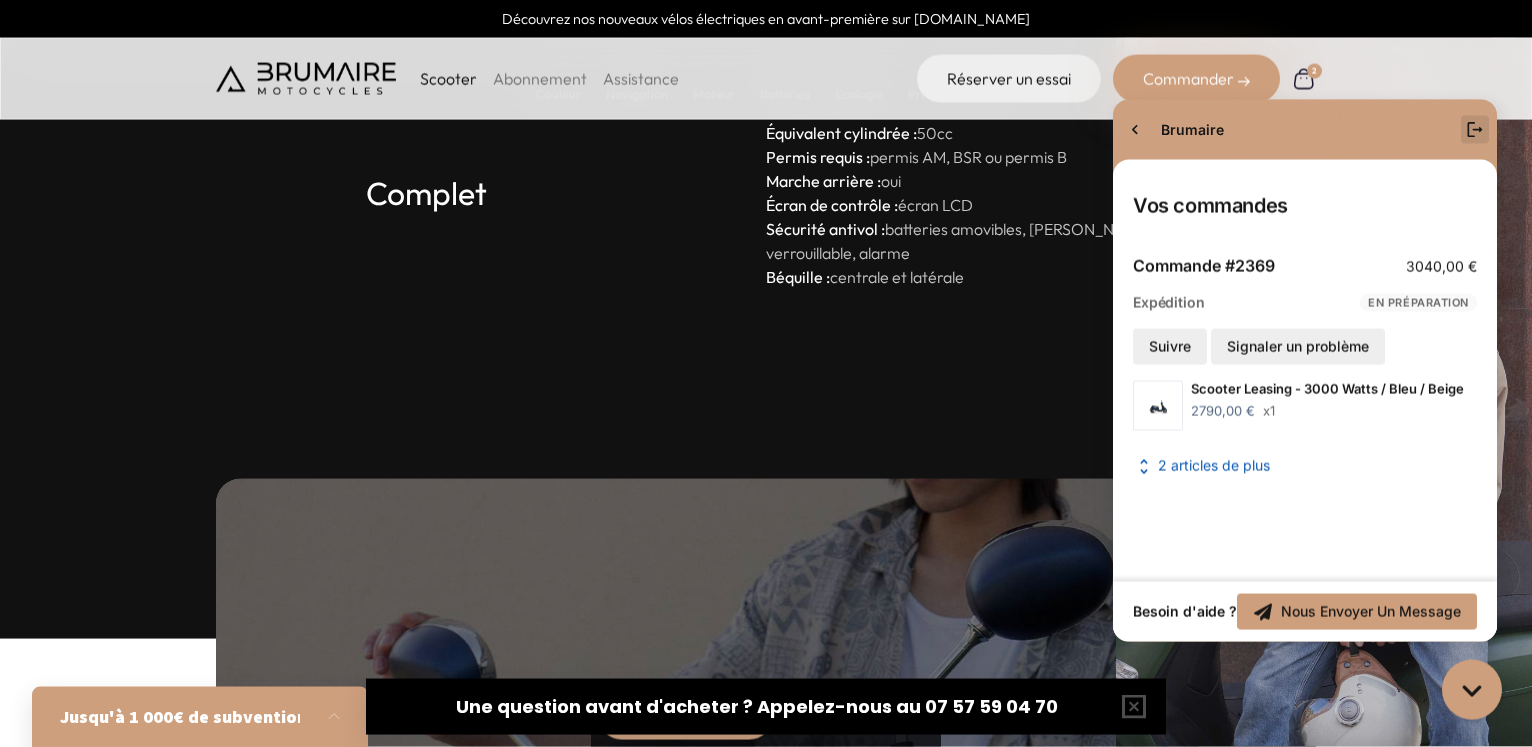 click 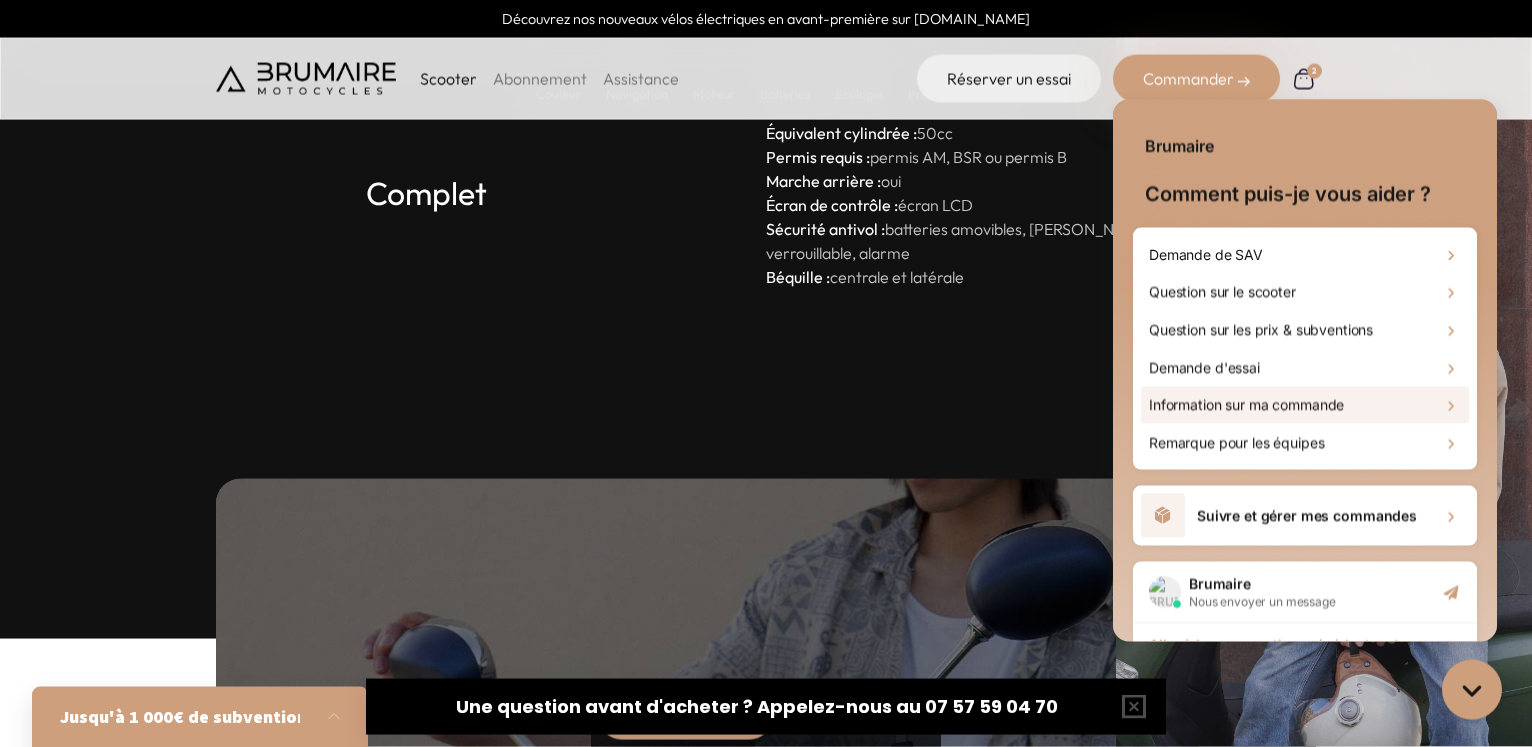 click on "Information sur ma commande" at bounding box center [1305, 405] 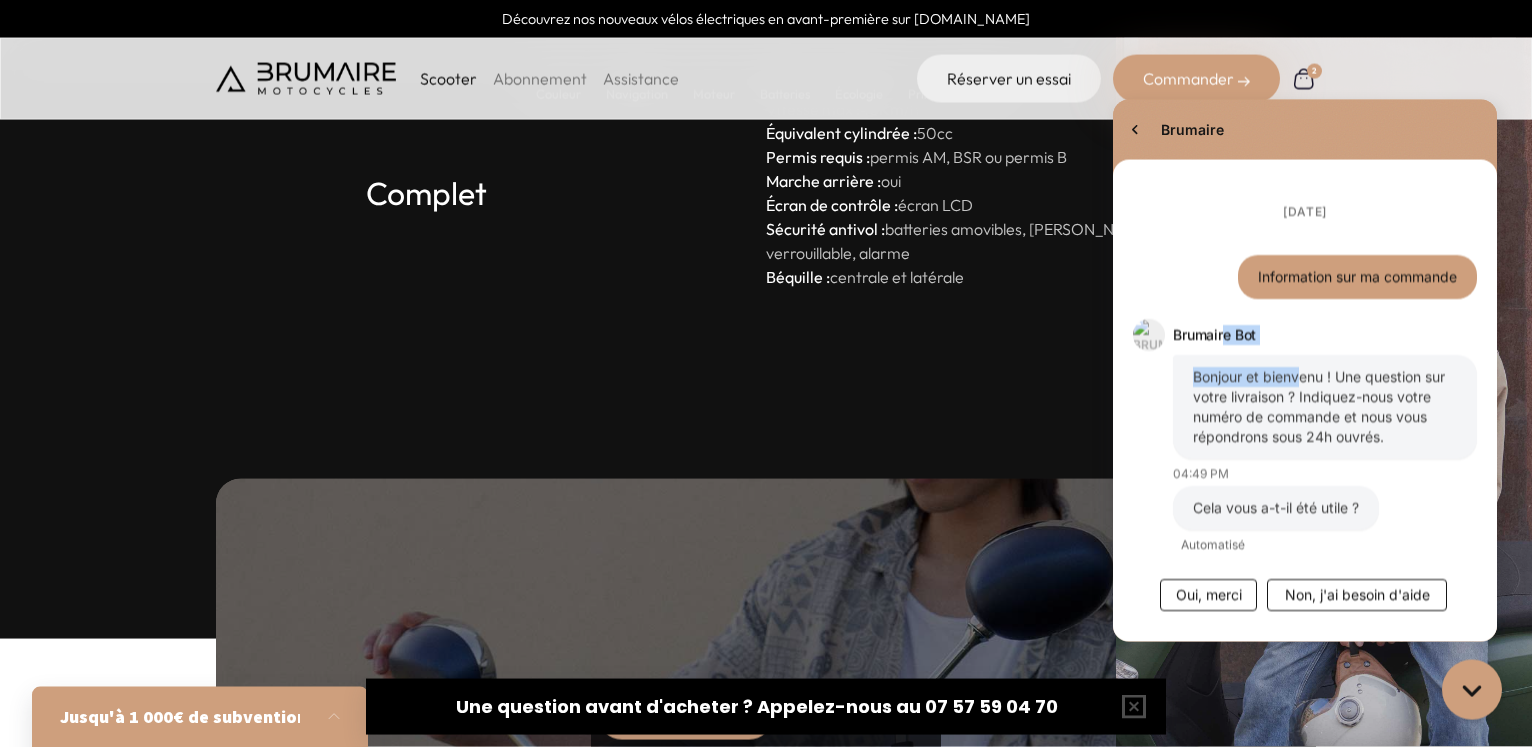 drag, startPoint x: 1223, startPoint y: 346, endPoint x: 1323, endPoint y: 385, distance: 107.33592 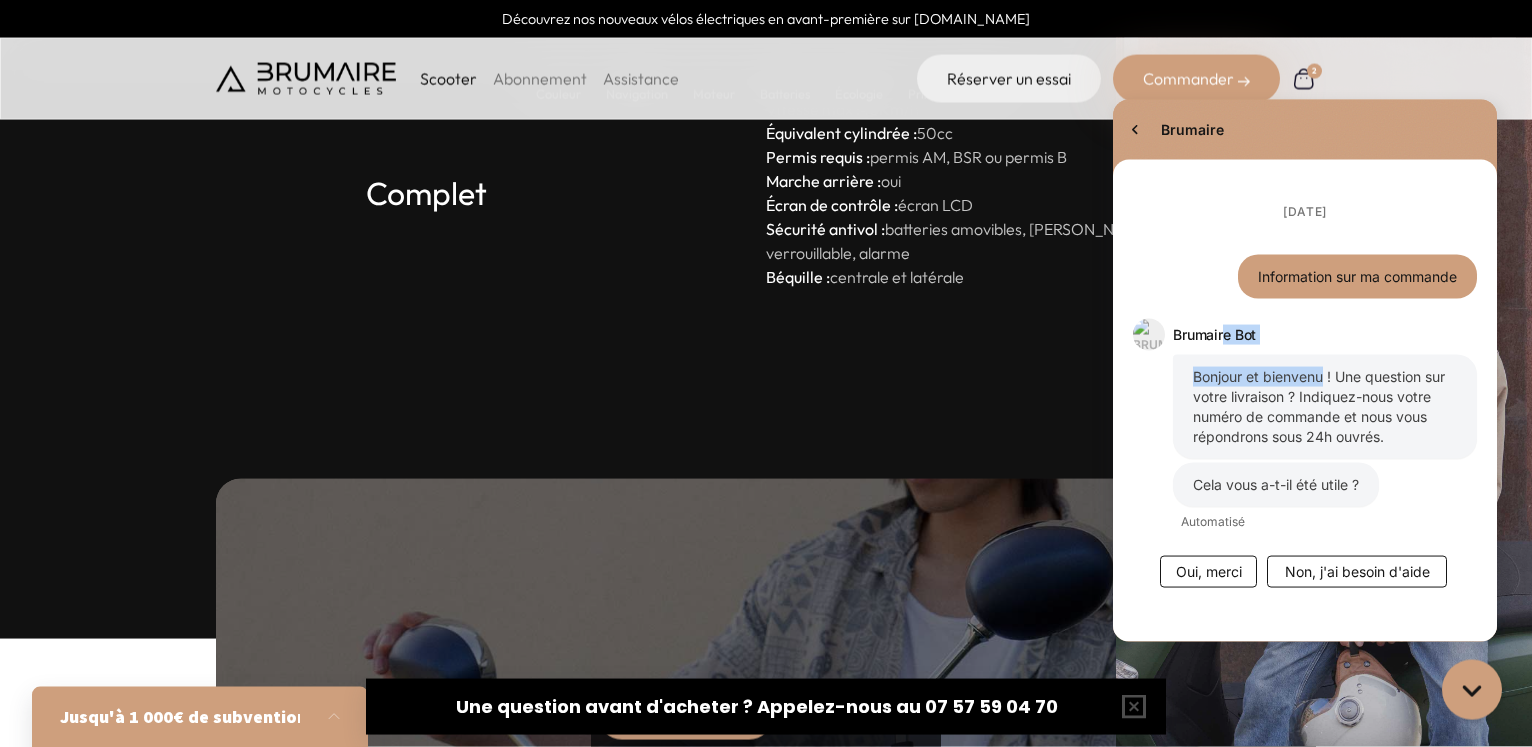 scroll, scrollTop: 42, scrollLeft: 0, axis: vertical 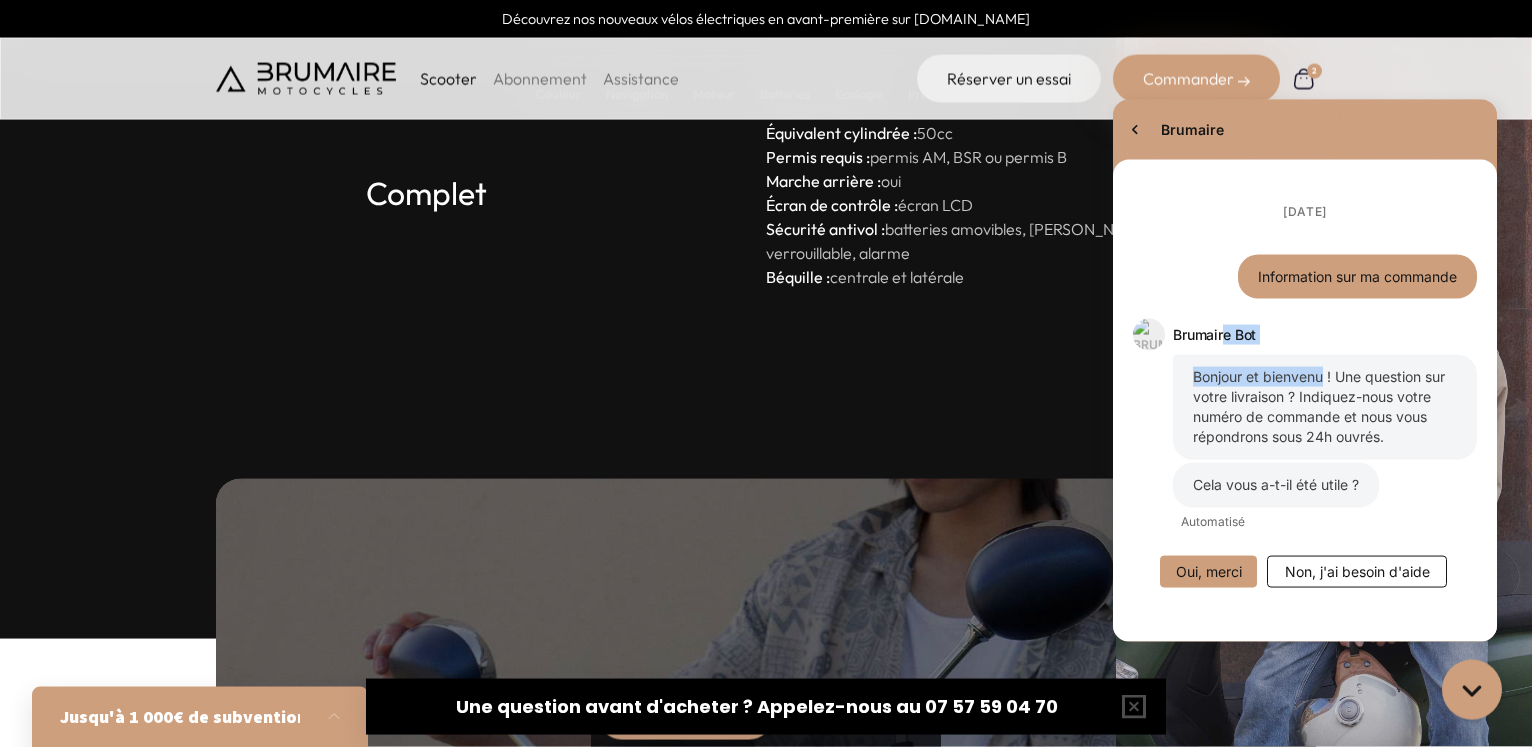 click on "Oui, merci" at bounding box center (1208, 571) 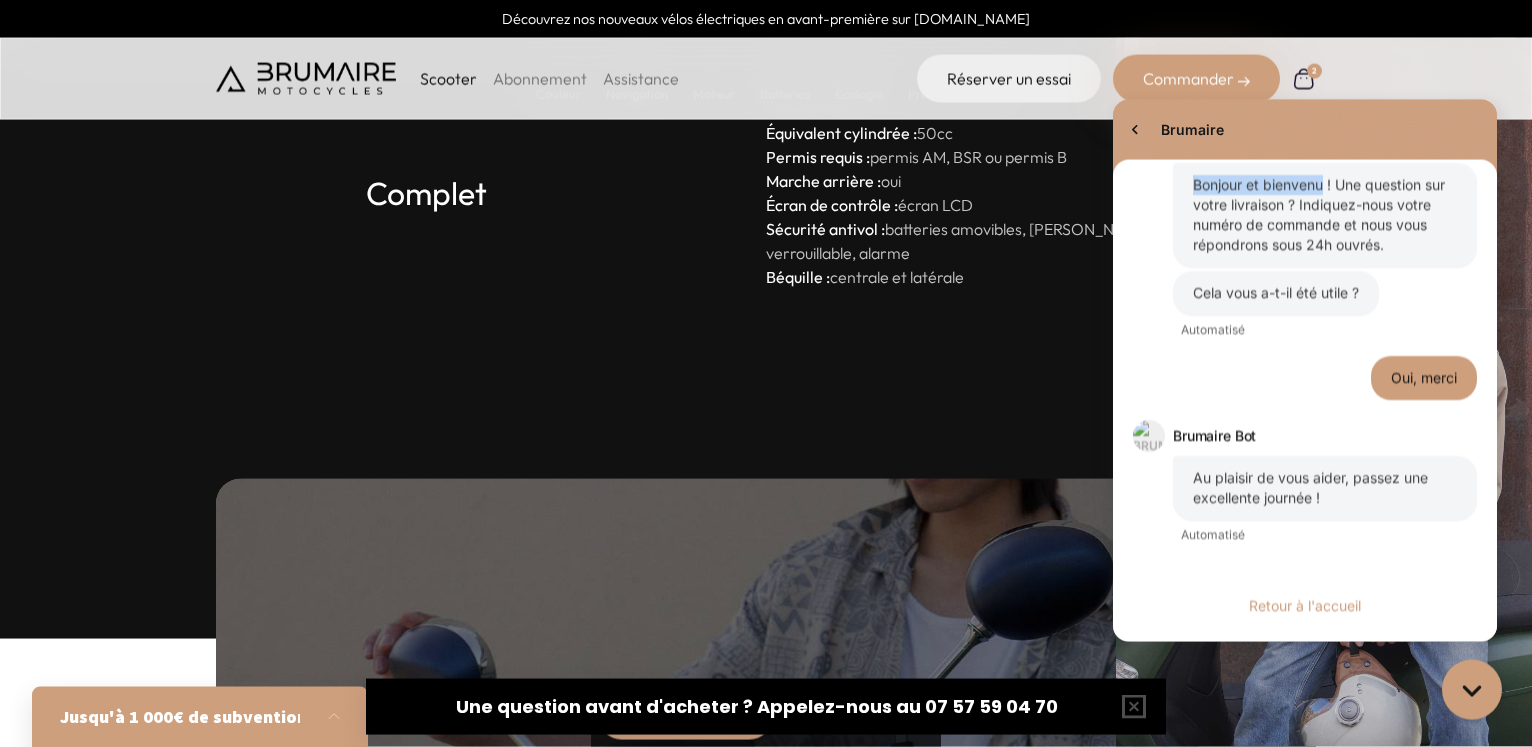 scroll, scrollTop: 191, scrollLeft: 0, axis: vertical 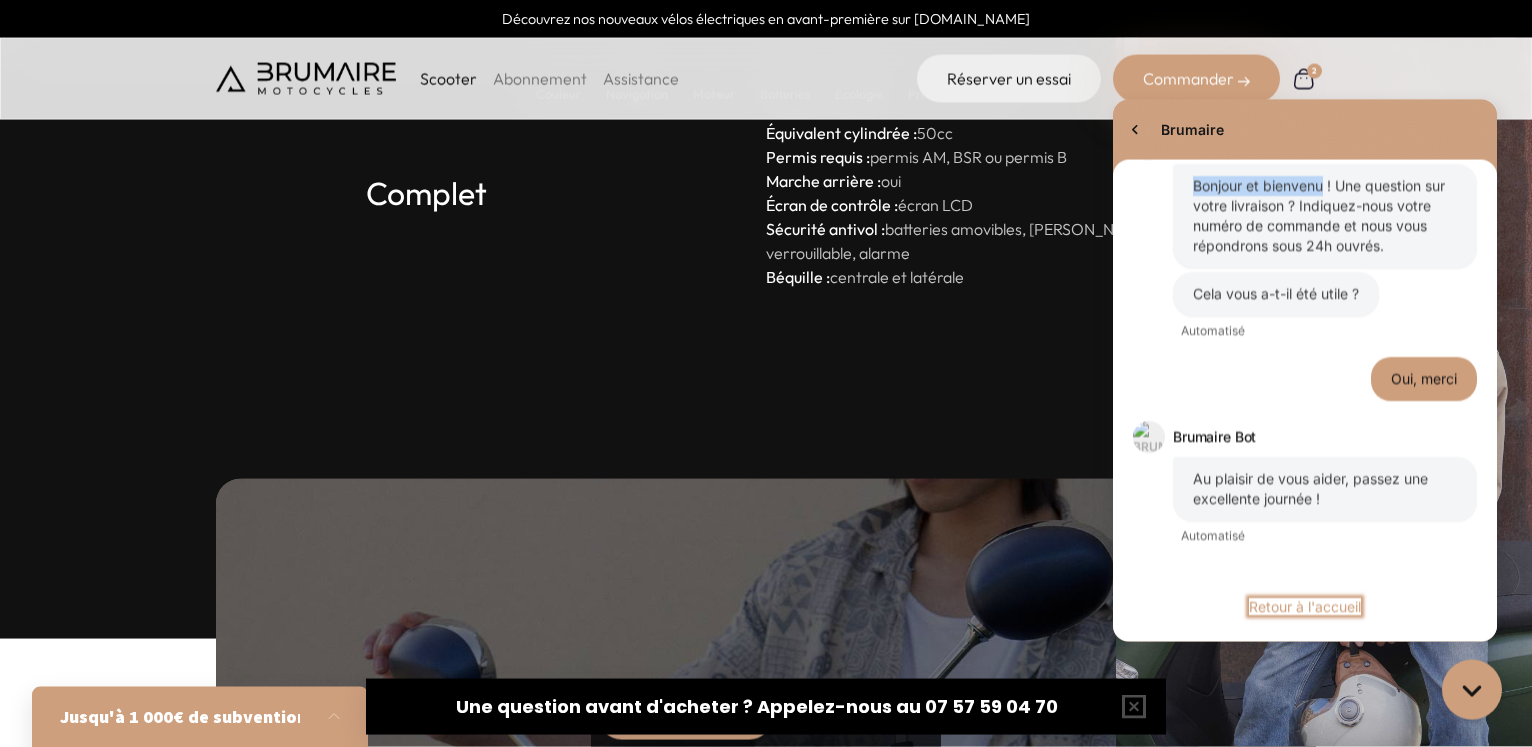 click on "Retour à l'accueil" at bounding box center [1305, 605] 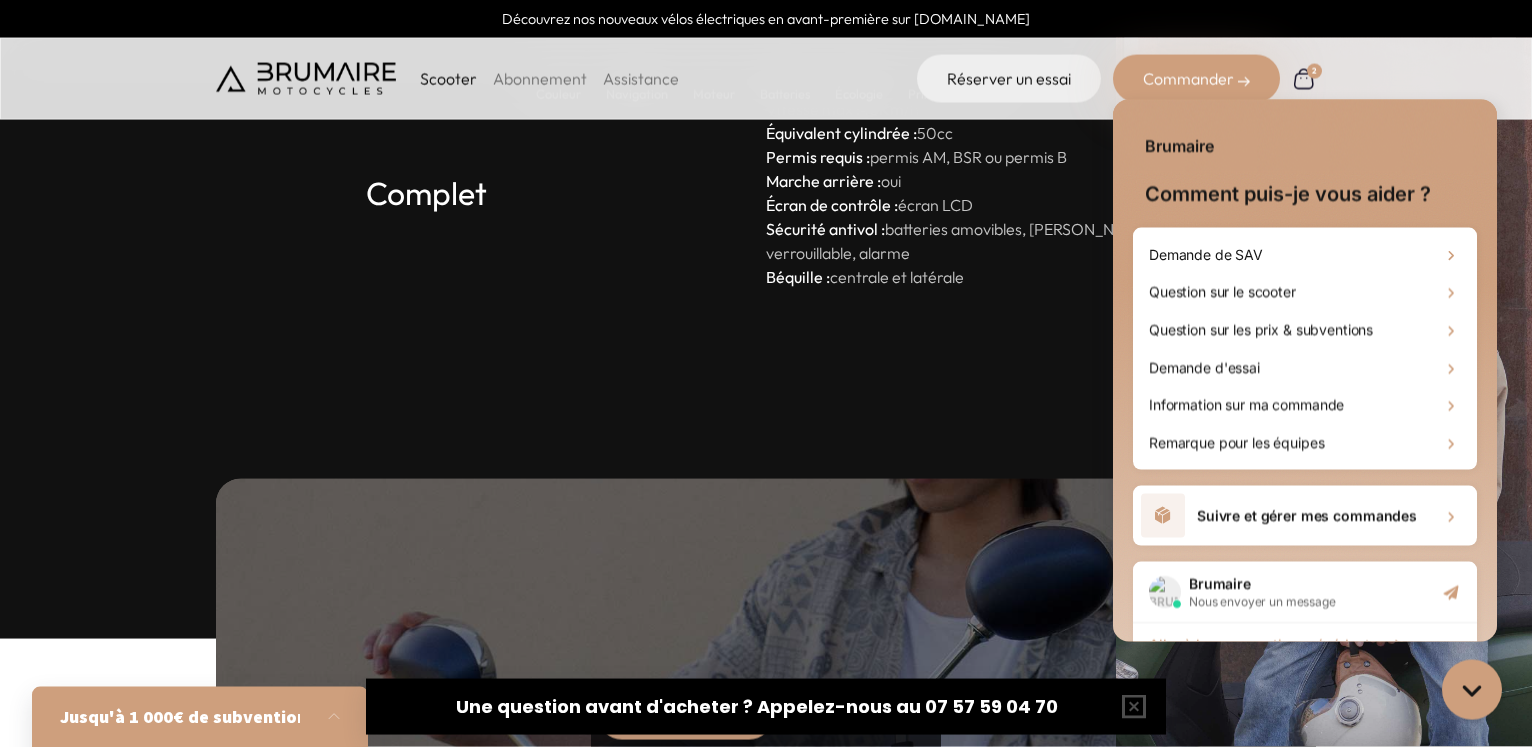 click on "Nous envoyer un message" at bounding box center [1262, 601] 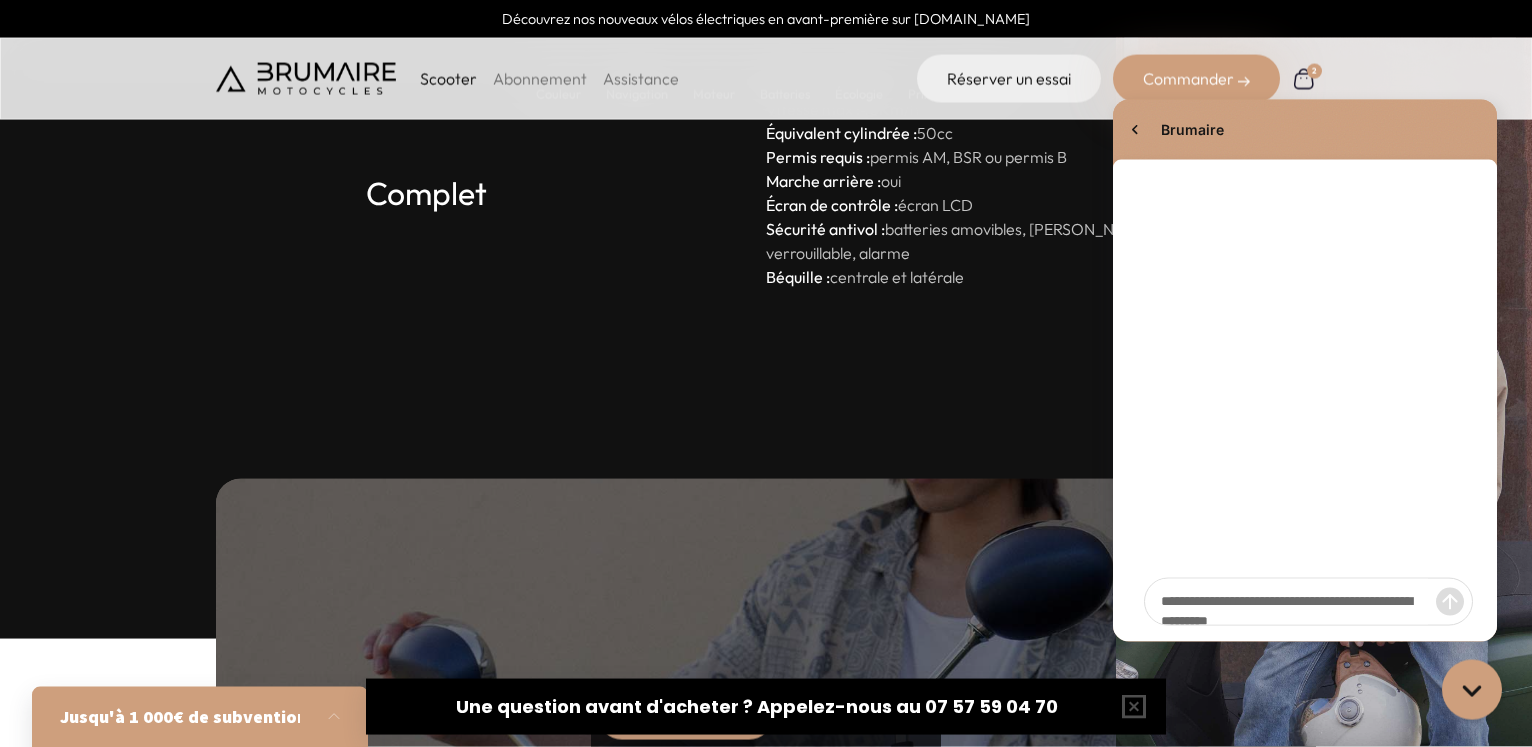 click at bounding box center (1290, 601) 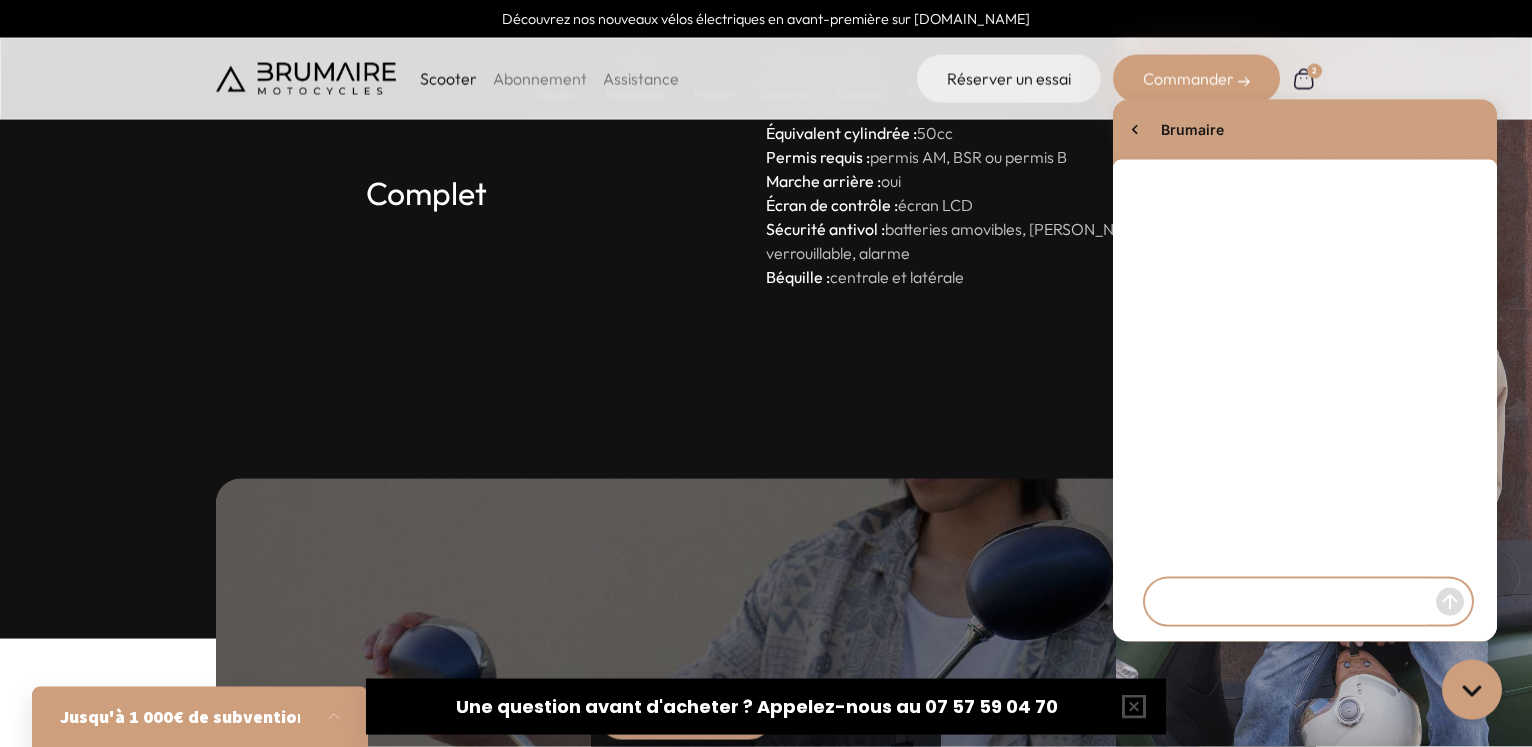 type on "*" 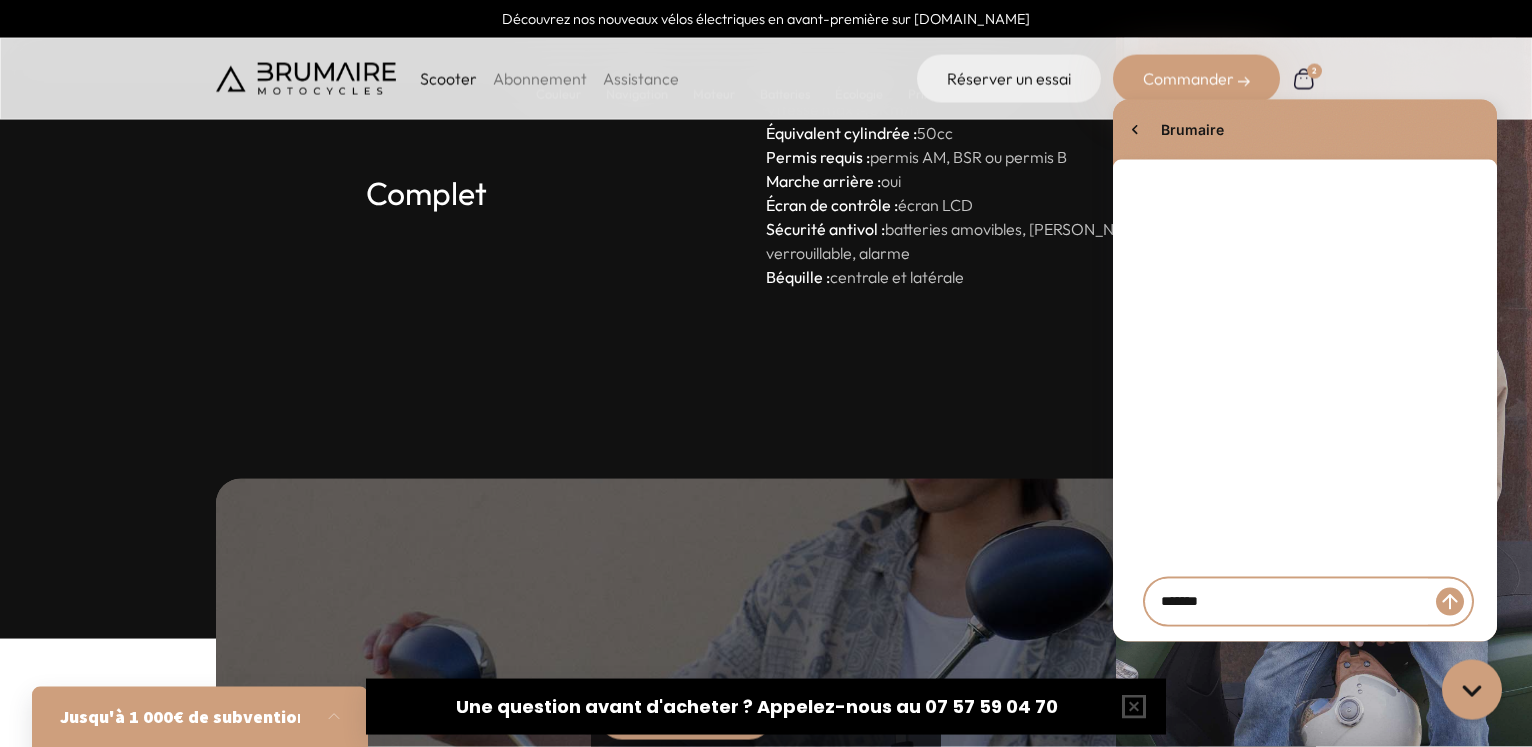 type on "********" 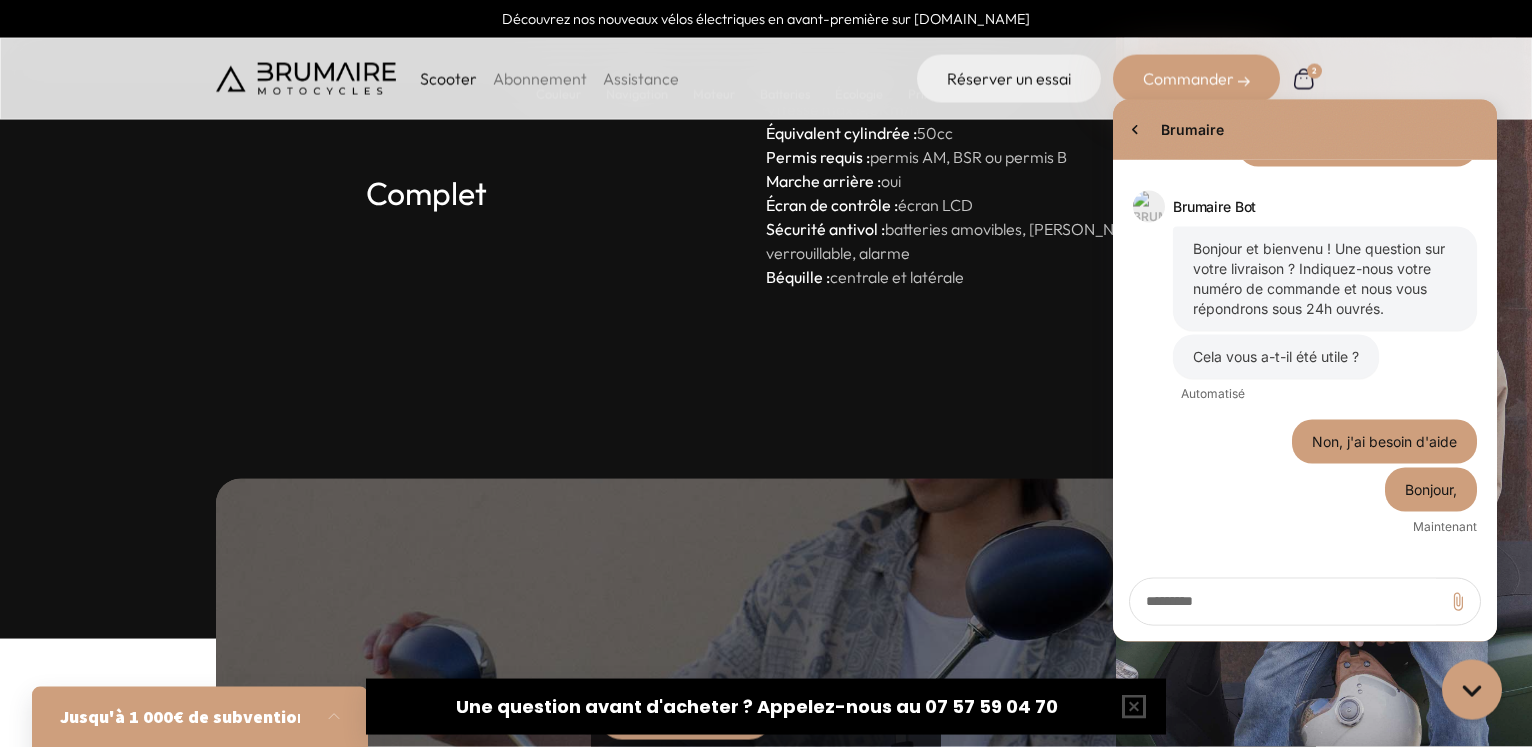 scroll, scrollTop: 132, scrollLeft: 0, axis: vertical 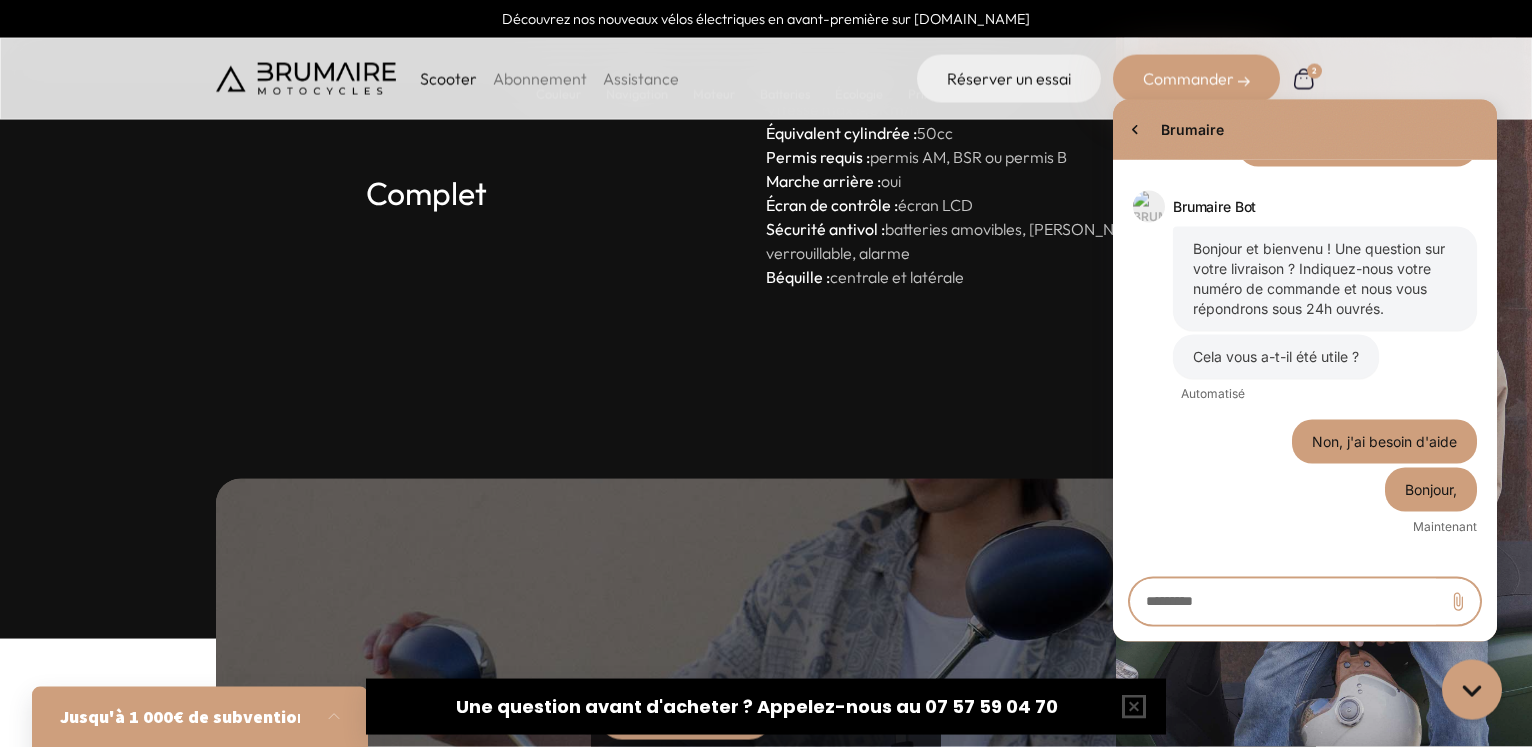 click at bounding box center (1287, 601) 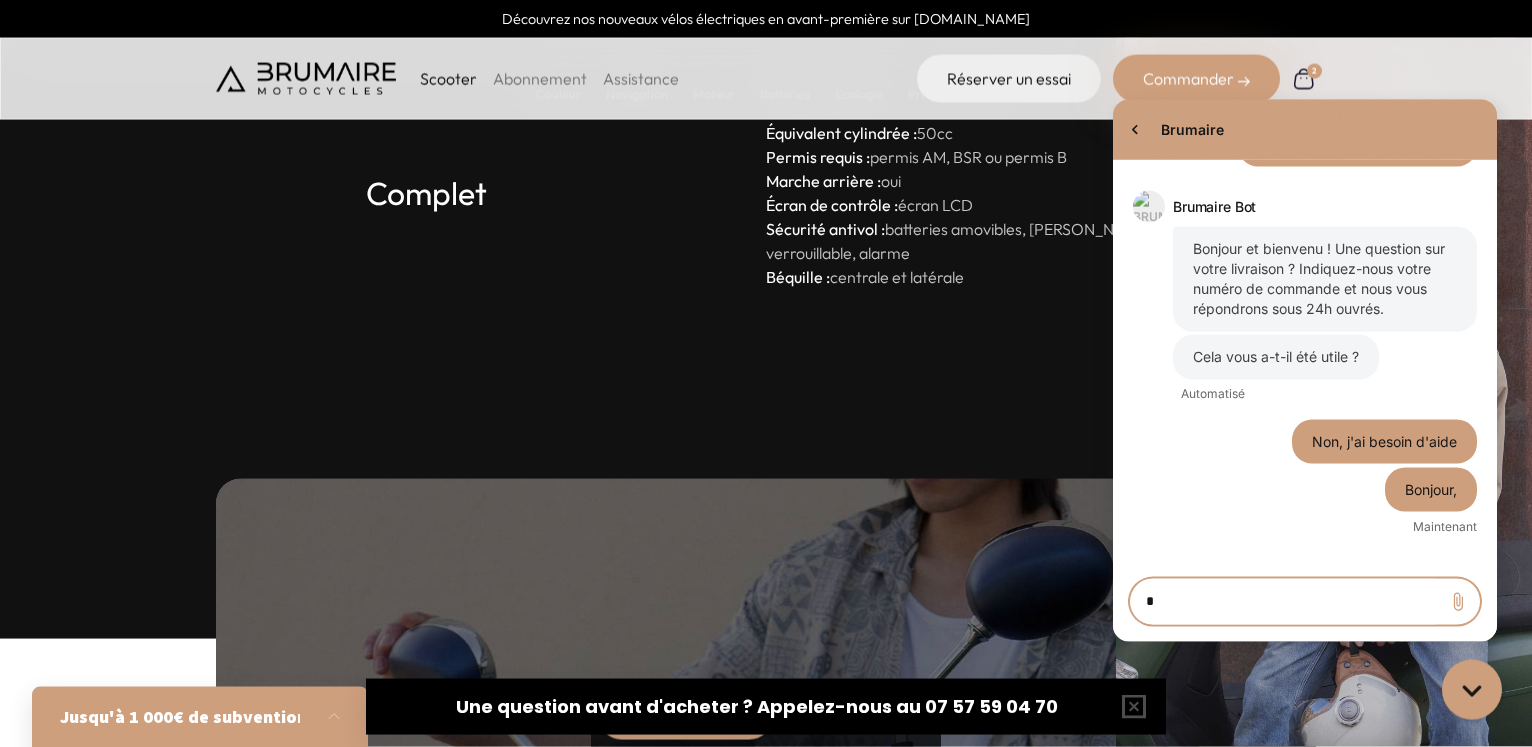 scroll, scrollTop: 130, scrollLeft: 0, axis: vertical 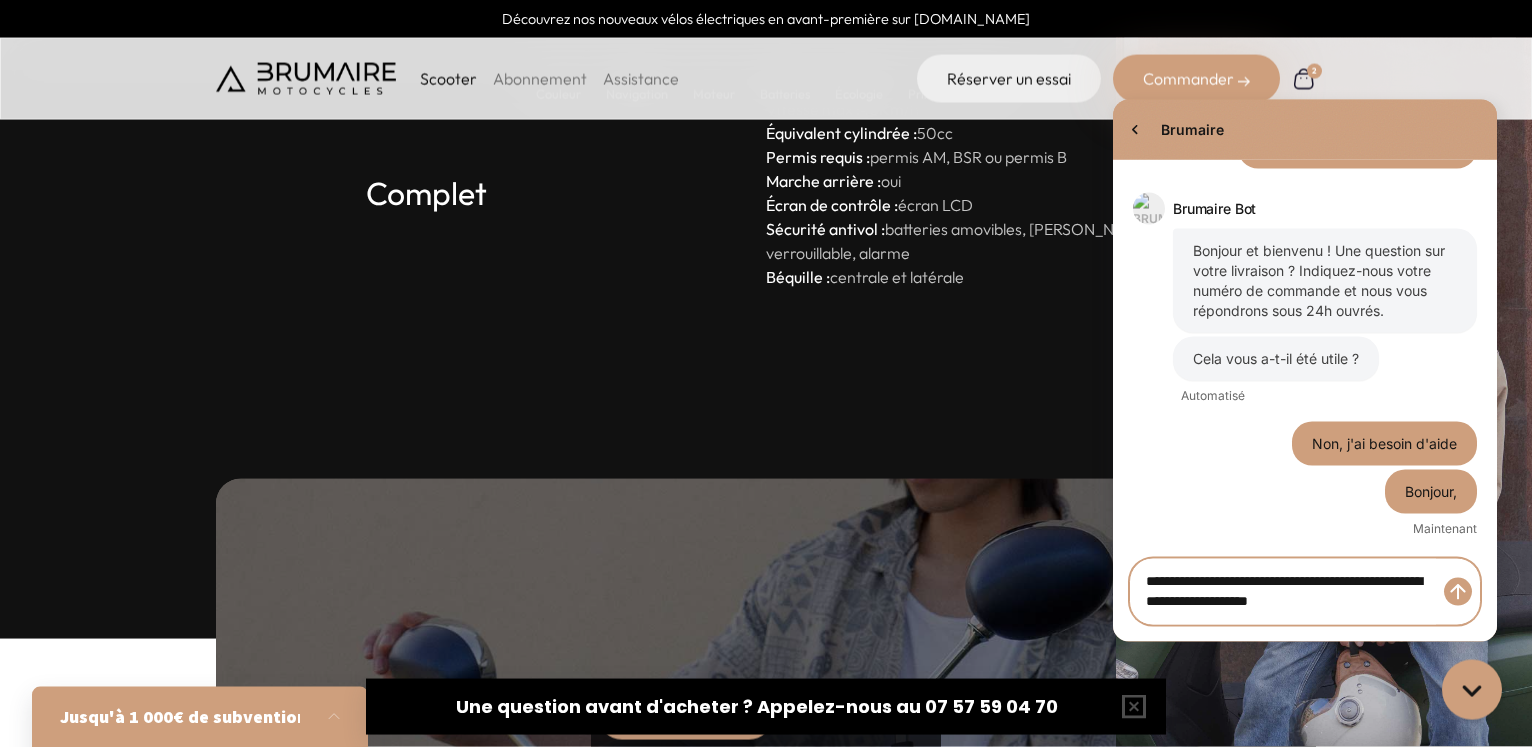 click on "**********" at bounding box center [1287, 591] 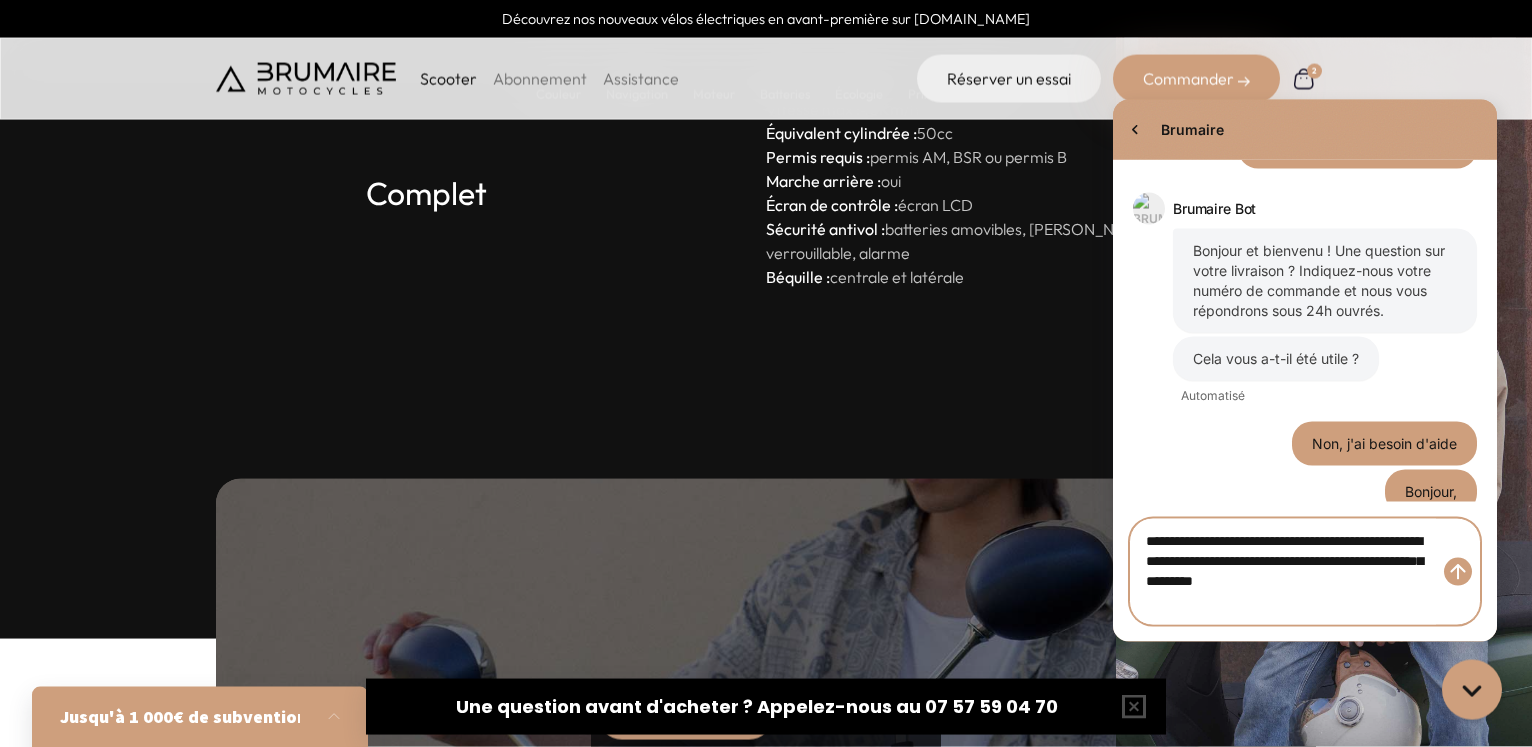 click on "**********" at bounding box center (1287, 571) 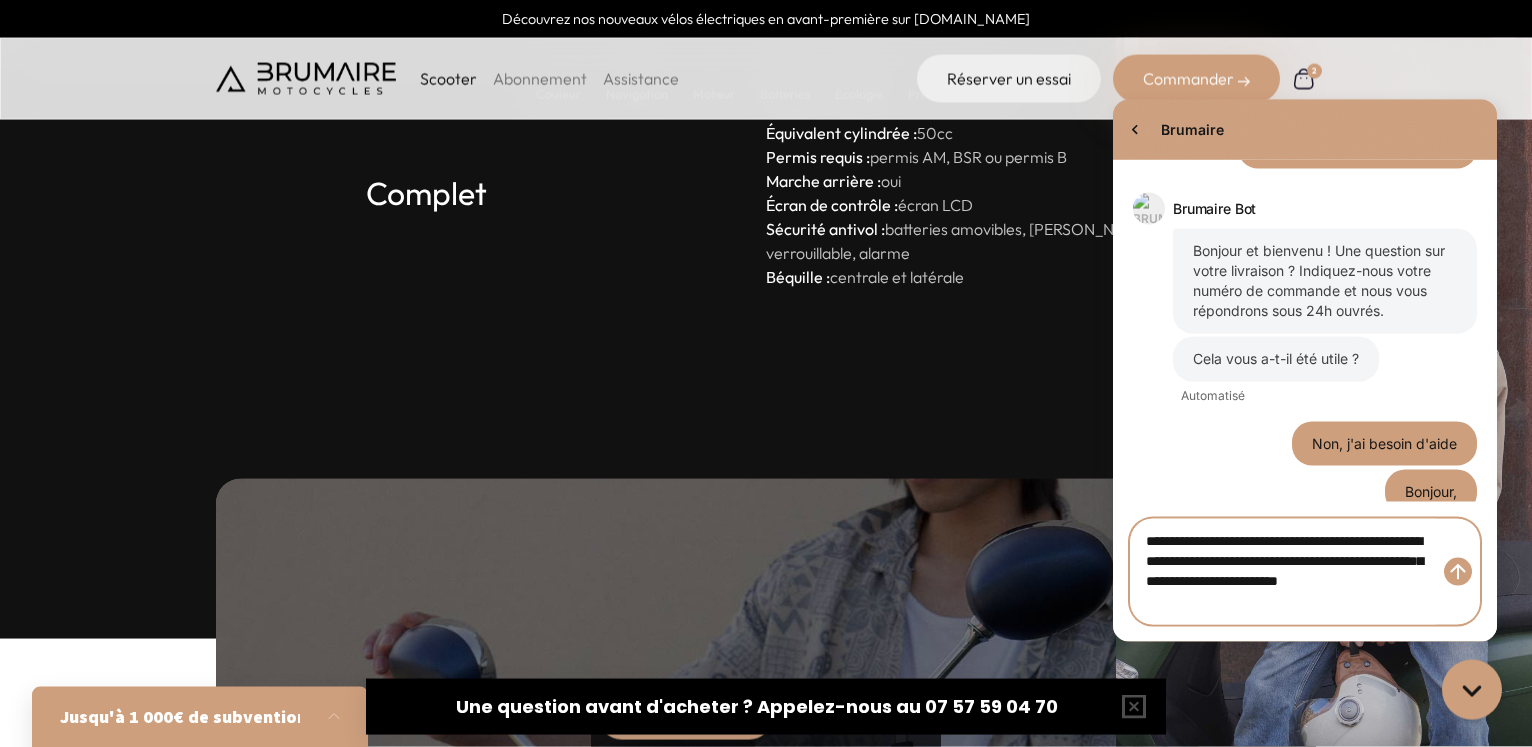 click on "**********" at bounding box center (1287, 571) 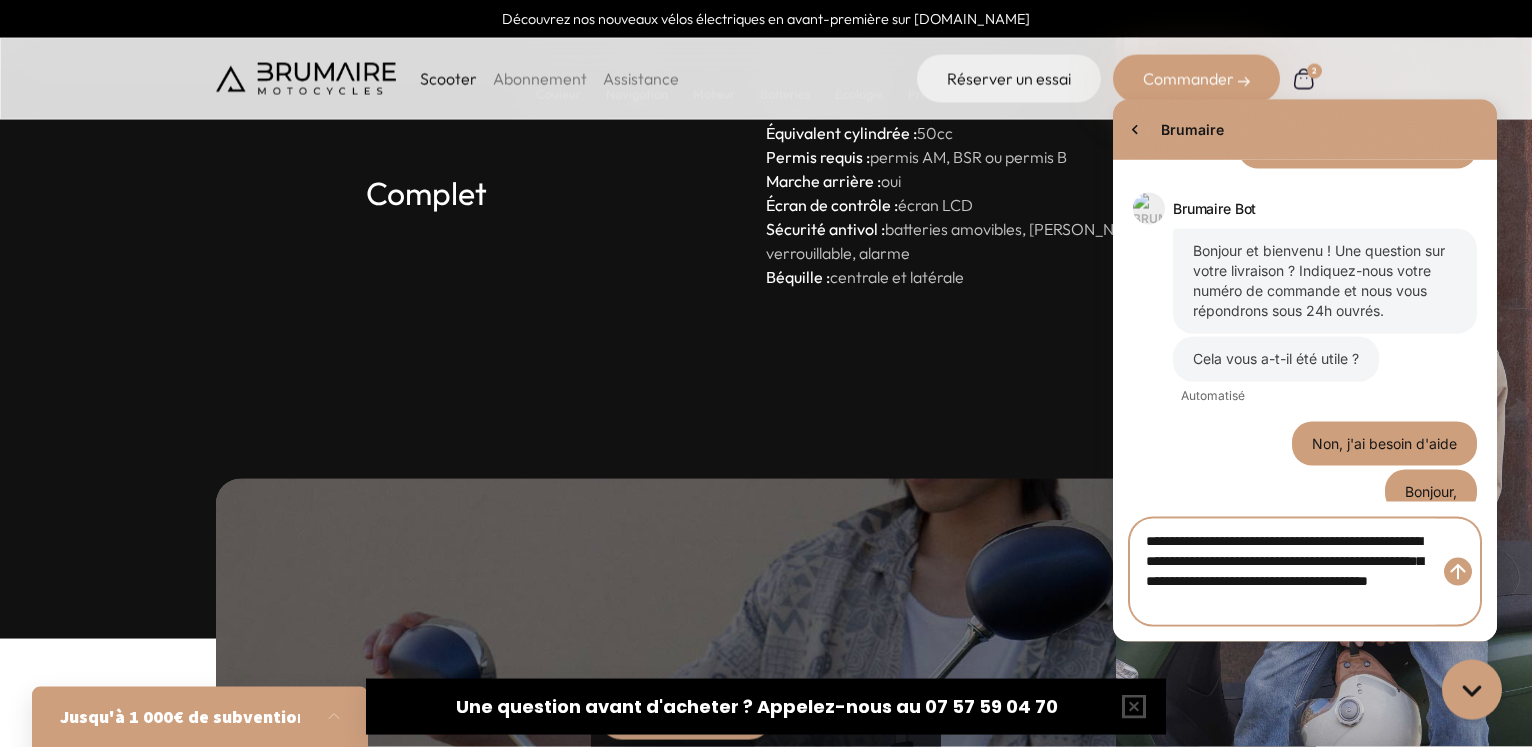 click on "**********" at bounding box center (1305, 571) 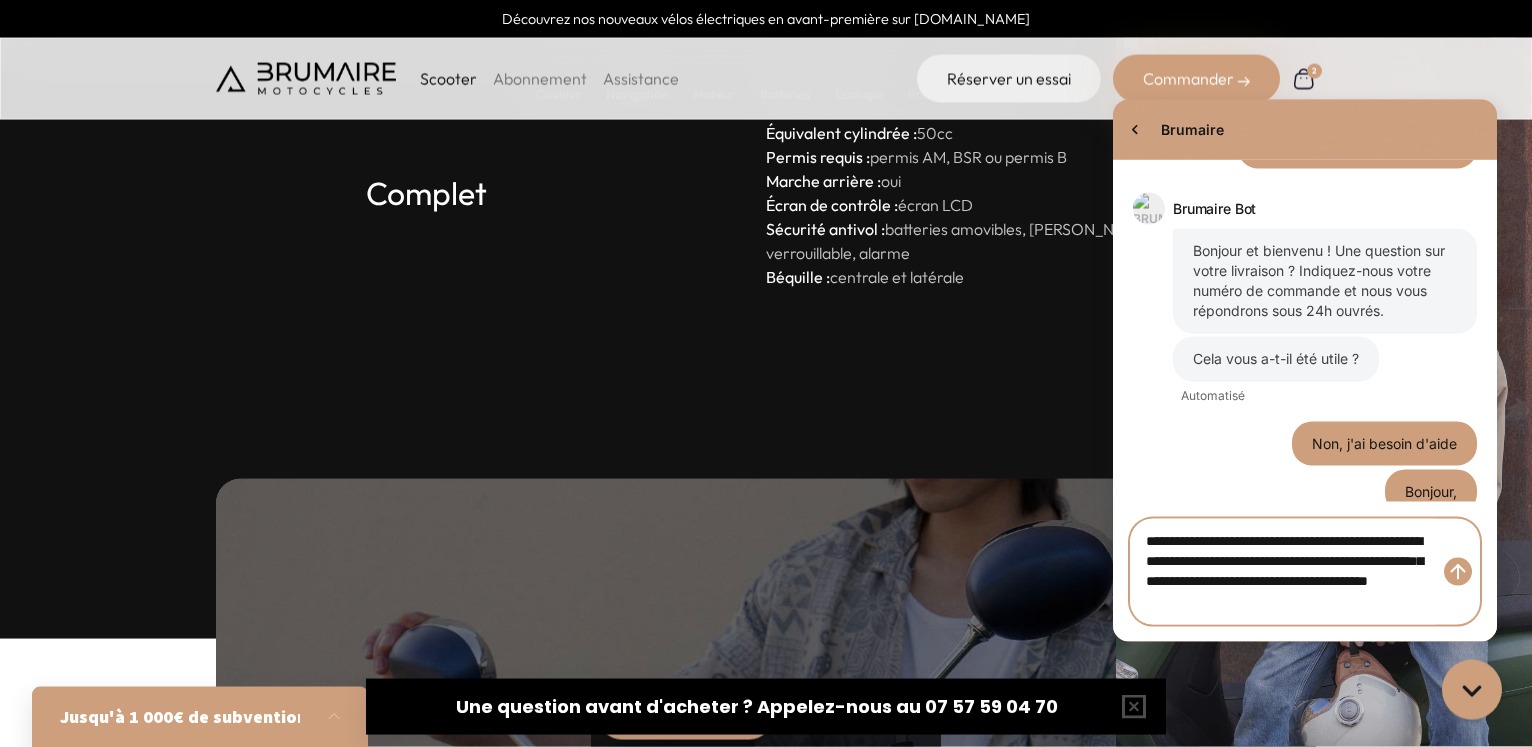 click on "**********" at bounding box center (1287, 571) 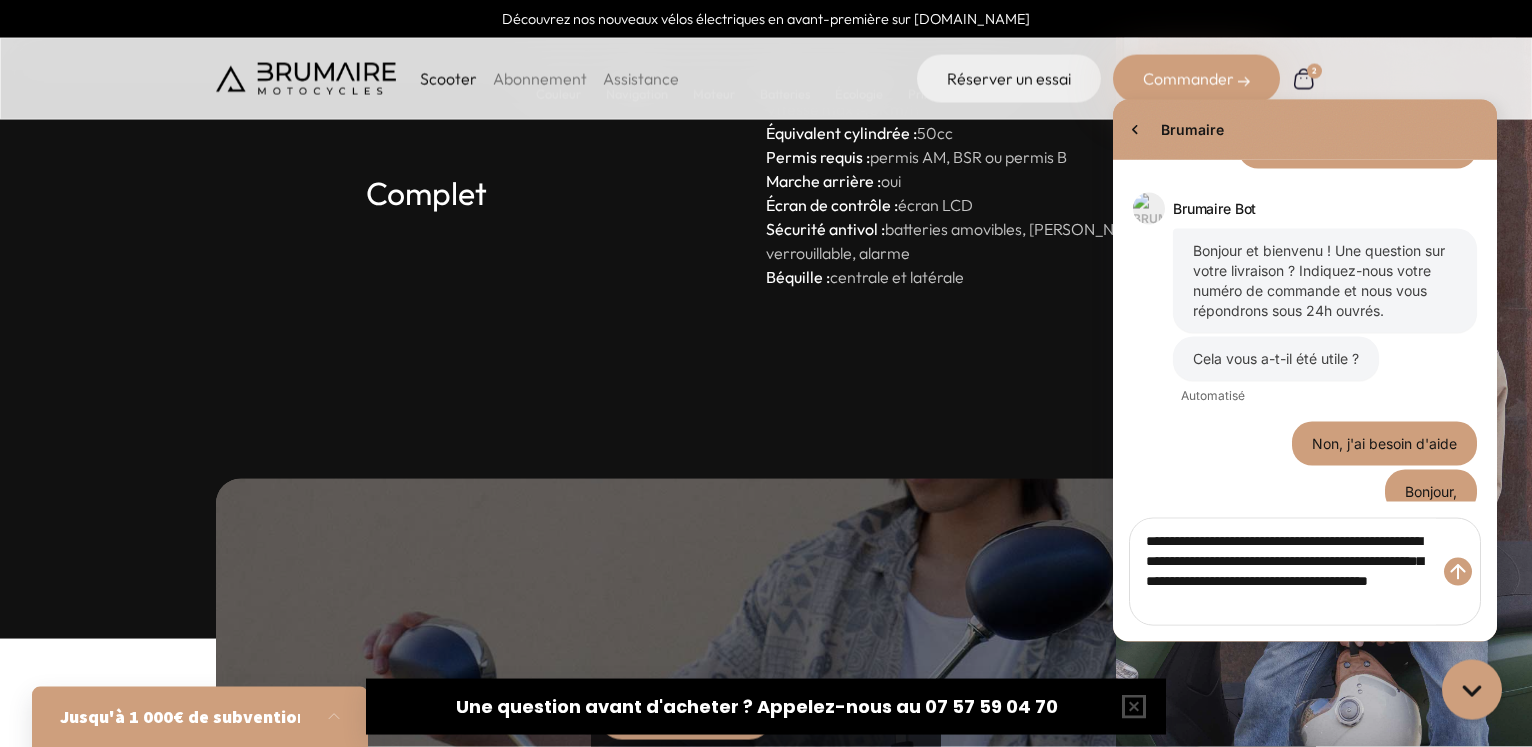 click at bounding box center [1458, 571] 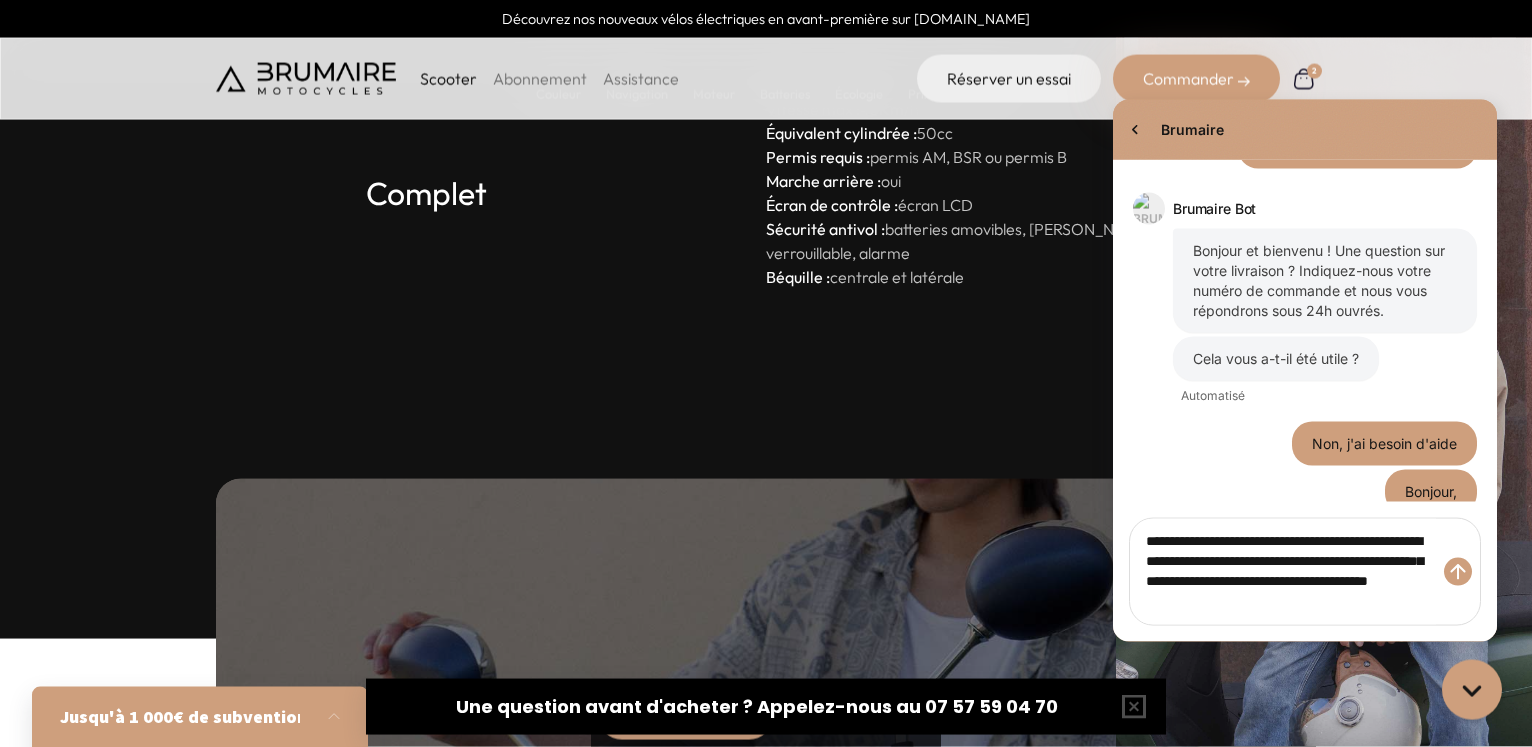 click at bounding box center [1458, 571] 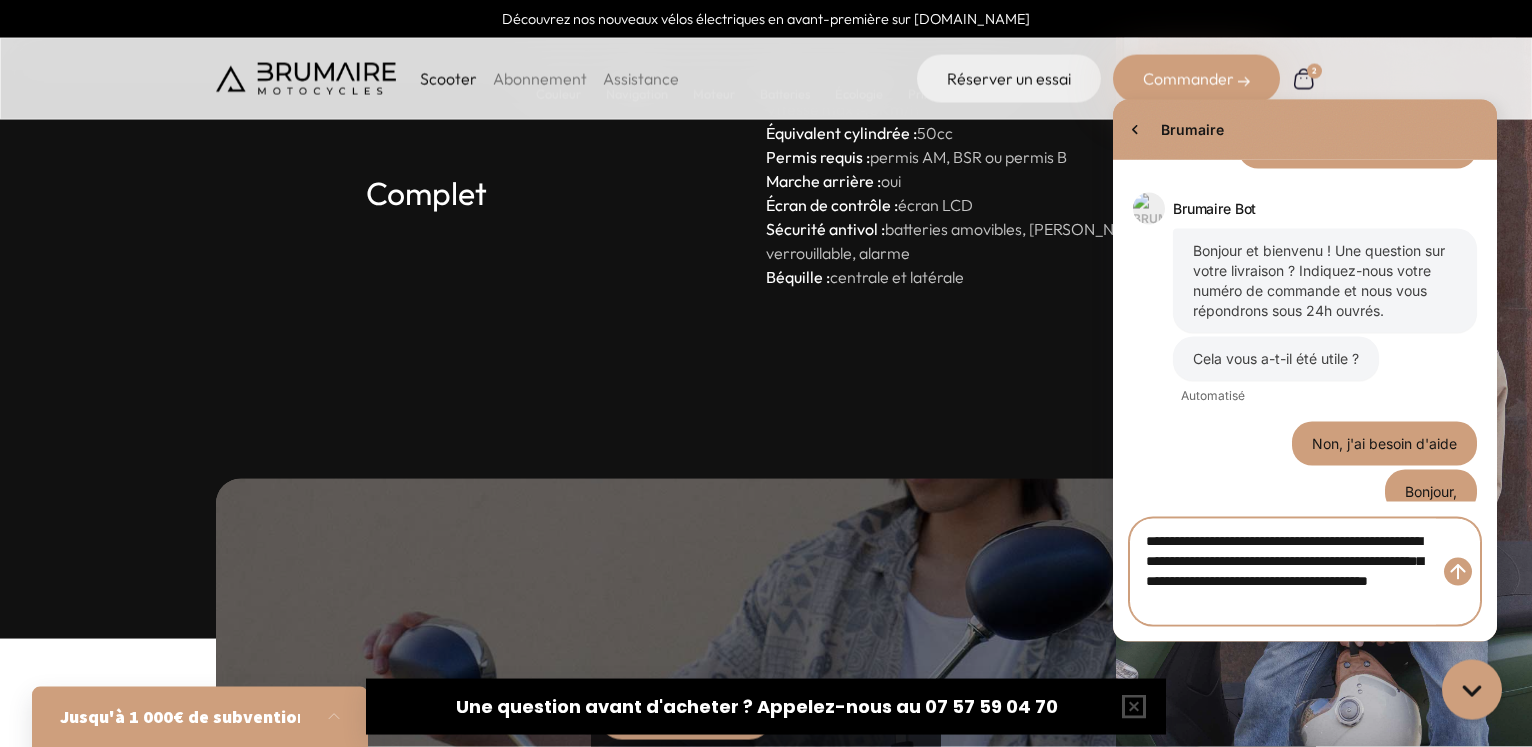 click on "**********" at bounding box center [1287, 571] 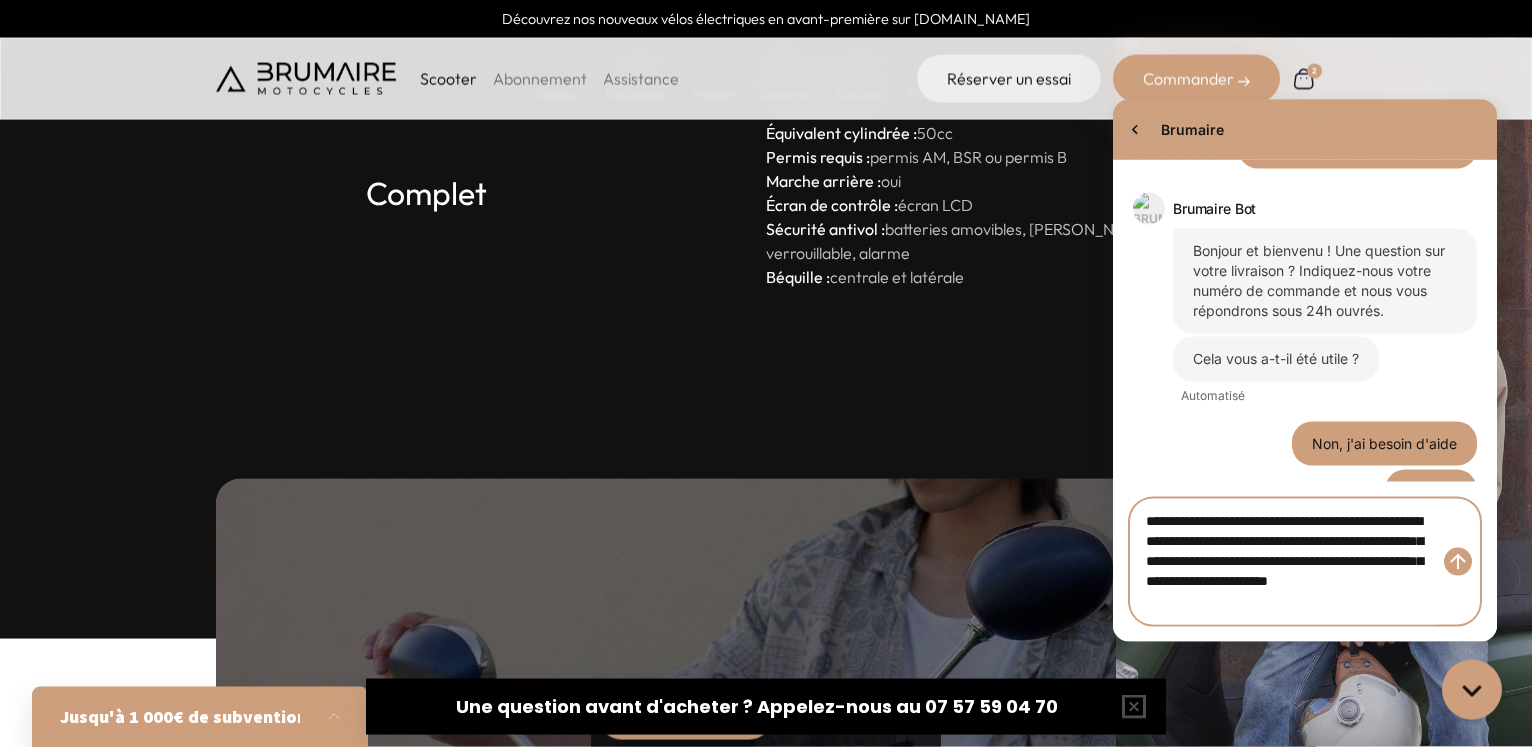 type on "**********" 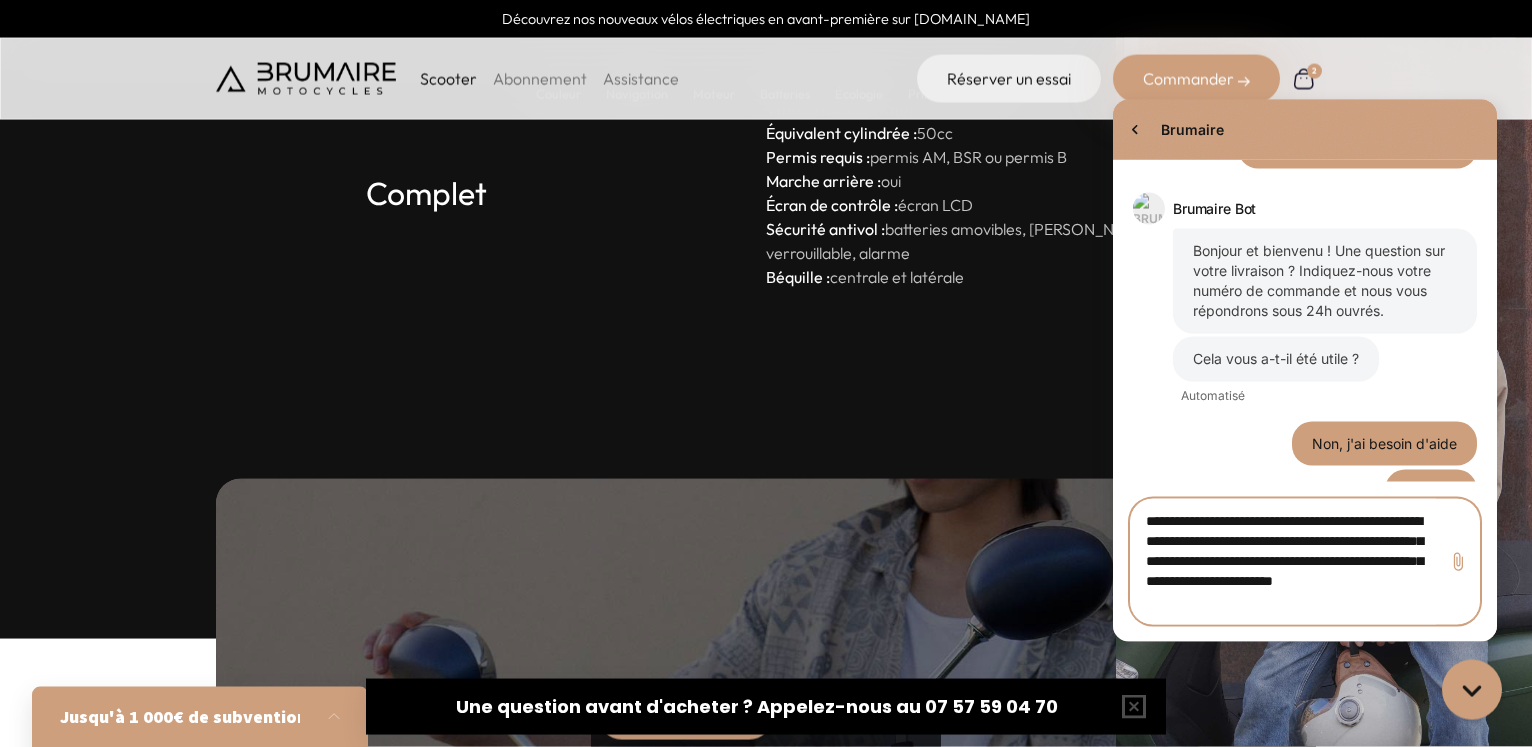 type 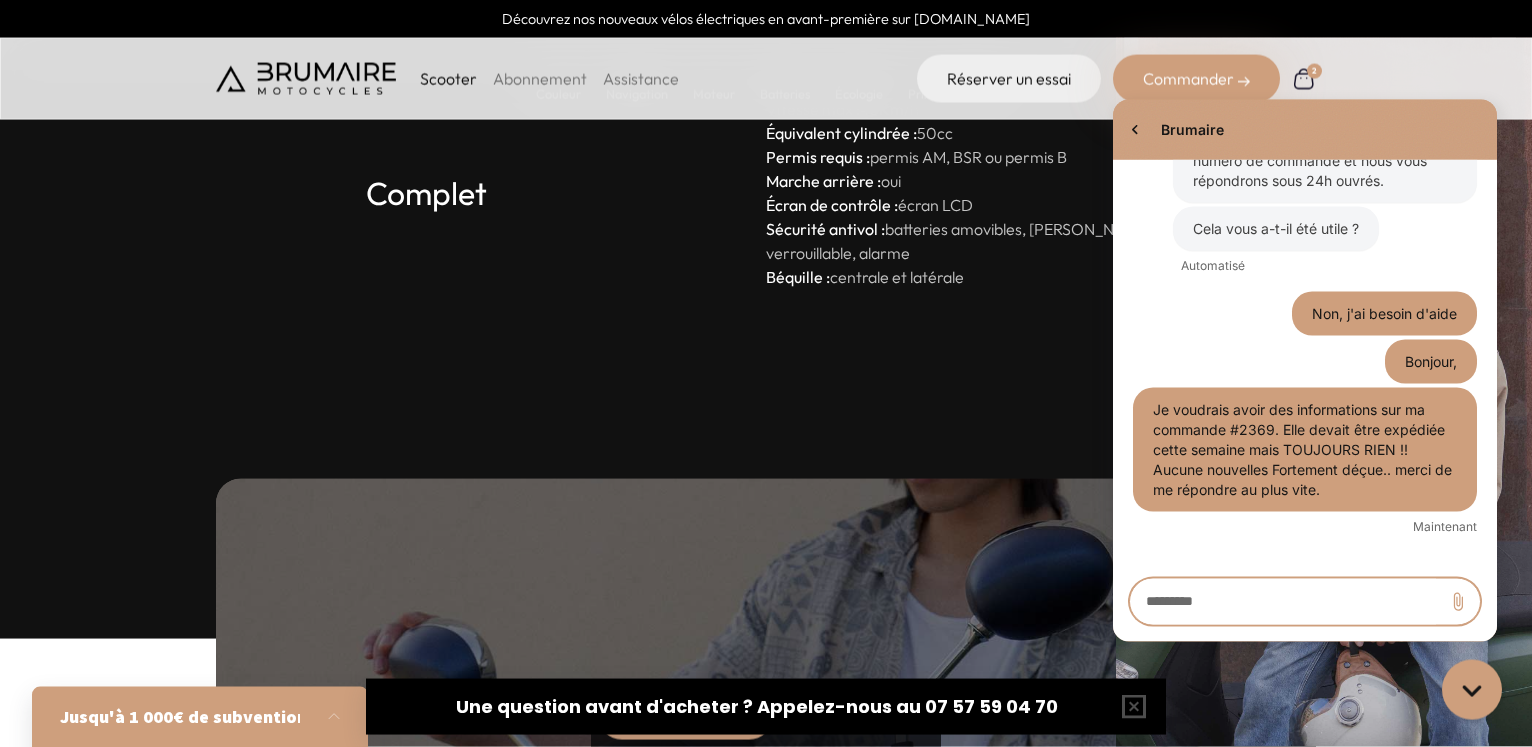 scroll, scrollTop: 260, scrollLeft: 0, axis: vertical 